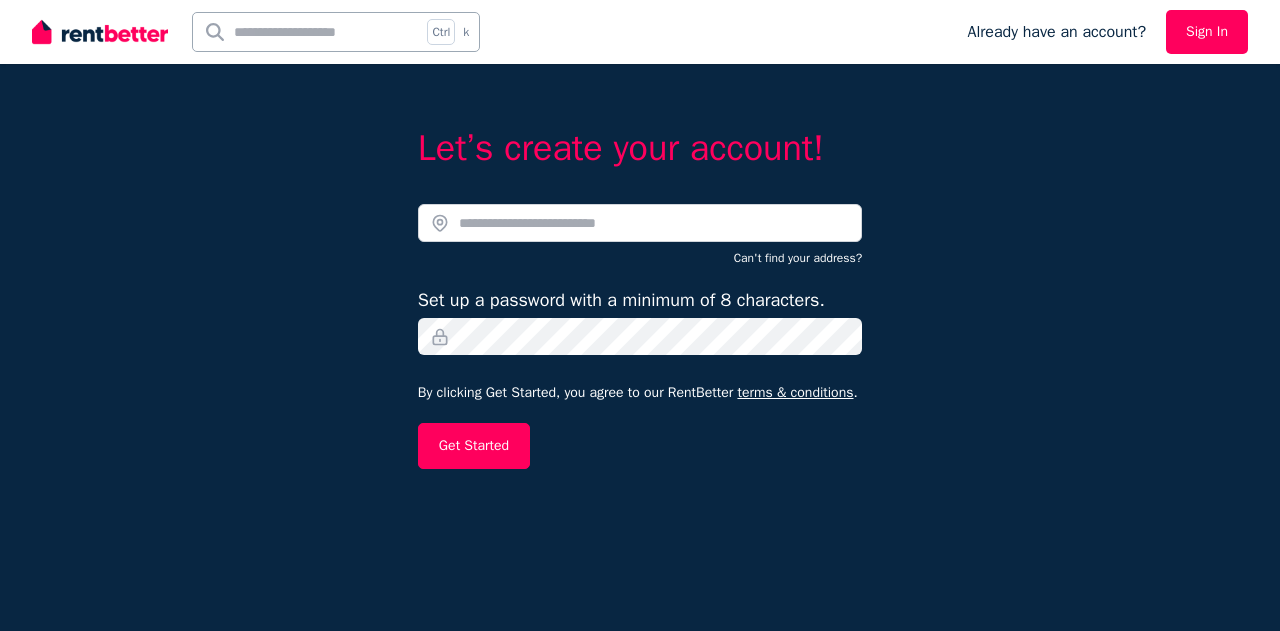 scroll, scrollTop: 0, scrollLeft: 0, axis: both 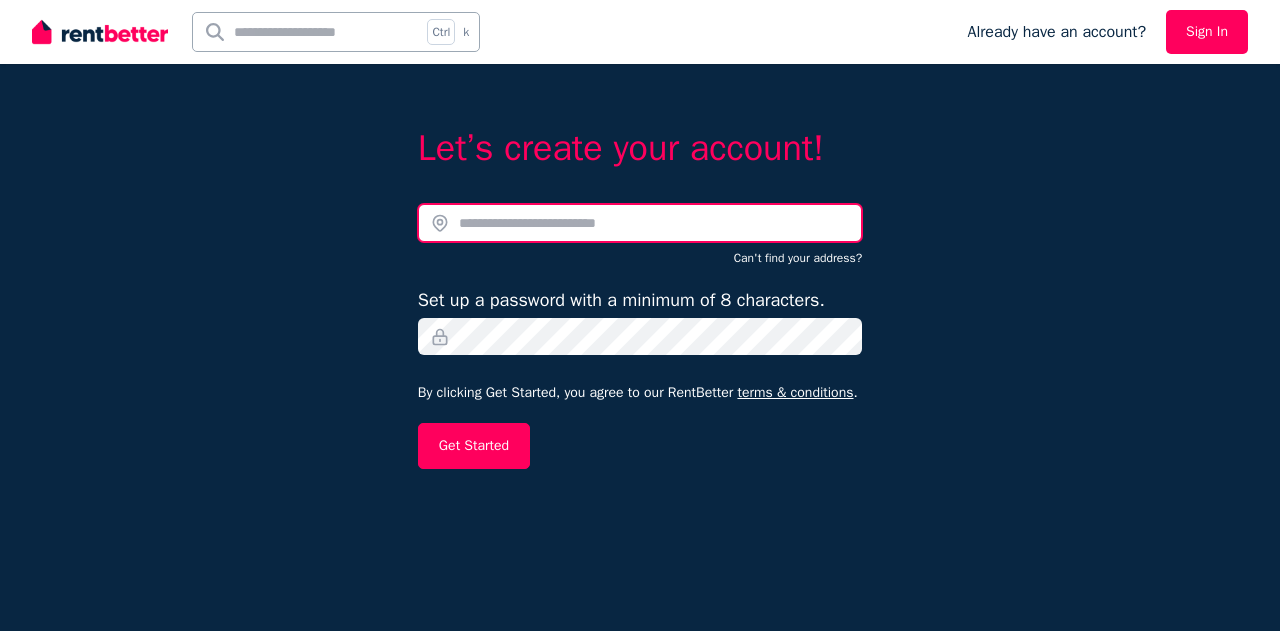 click at bounding box center (640, 223) 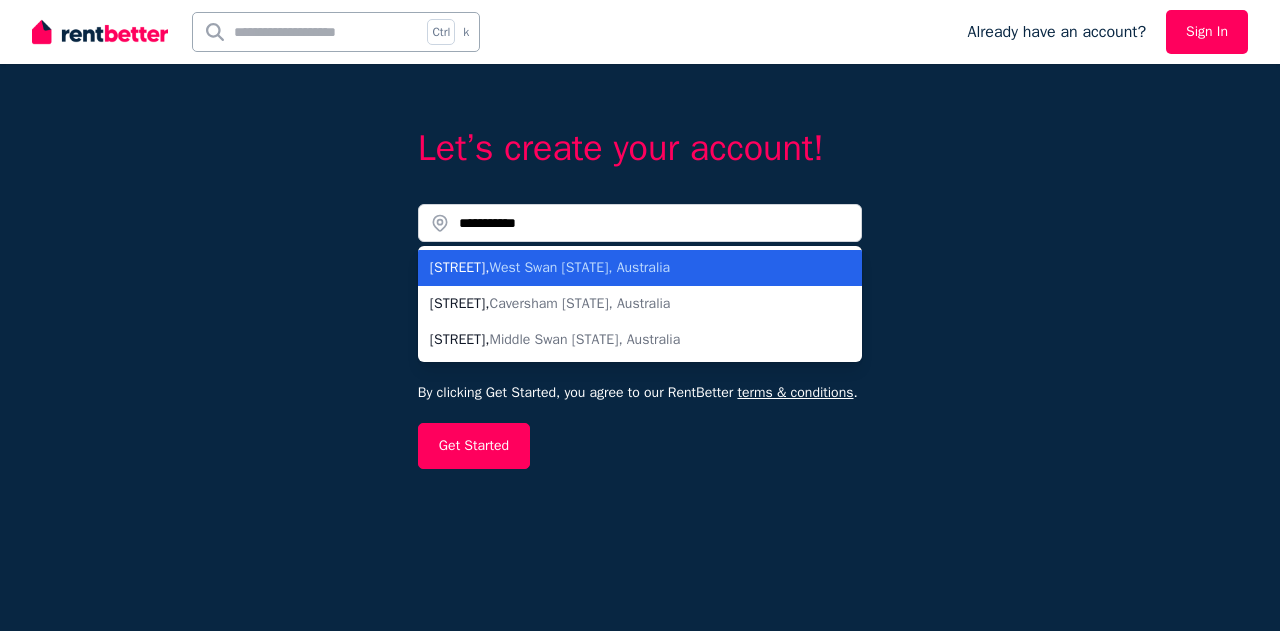 click on "West Swan [STATE], Australia" at bounding box center (579, 267) 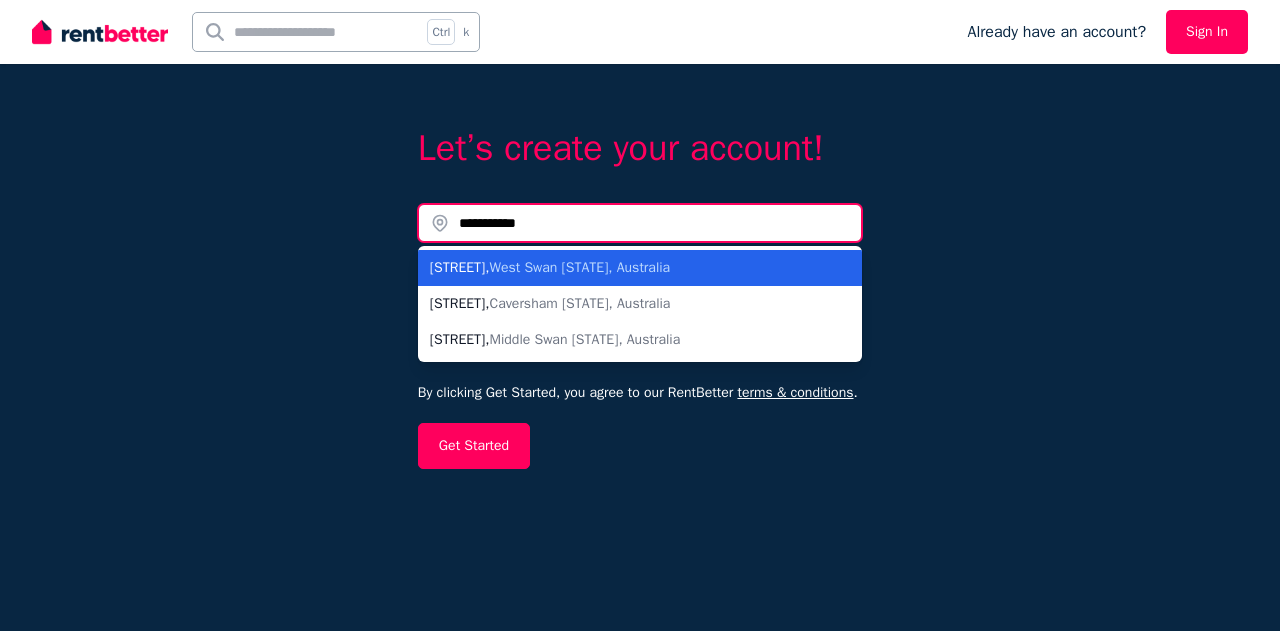type on "**********" 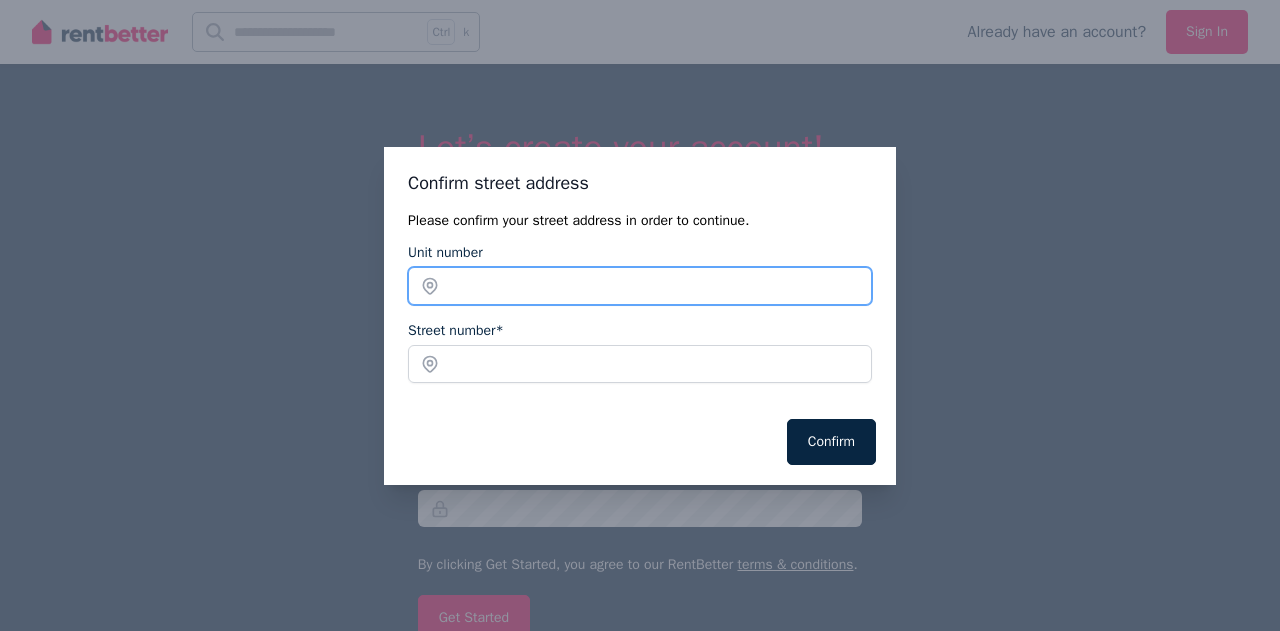 click on "Unit number" at bounding box center (640, 286) 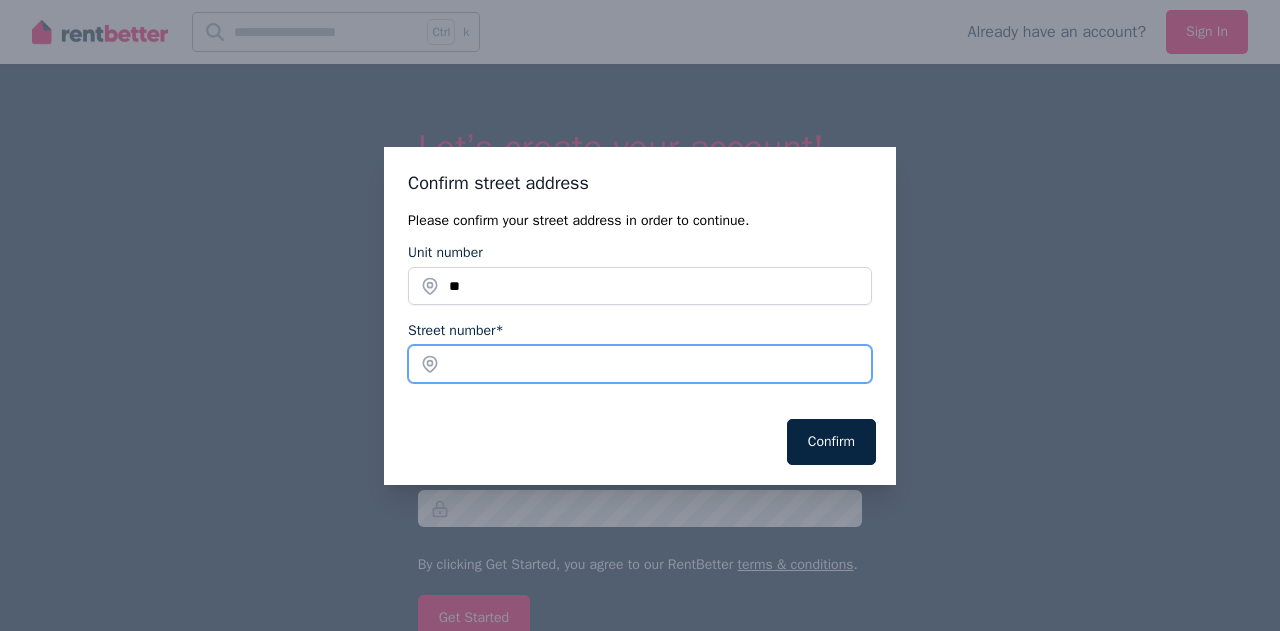 click on "Street number*" at bounding box center (640, 364) 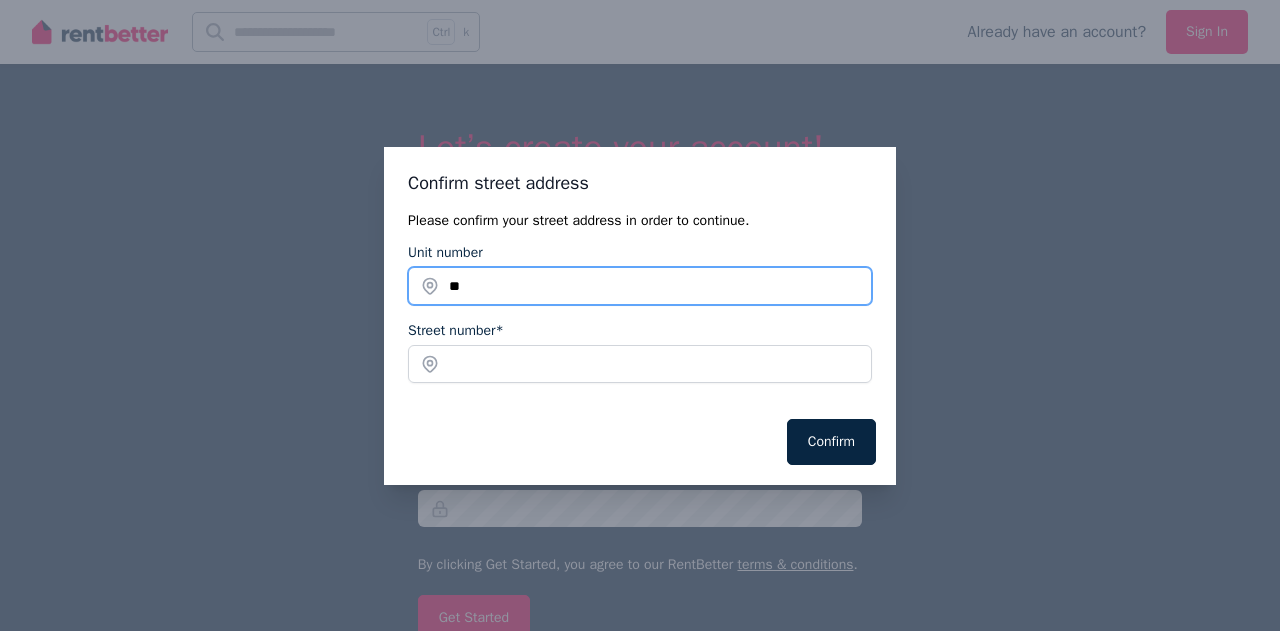 click on "**" at bounding box center (640, 286) 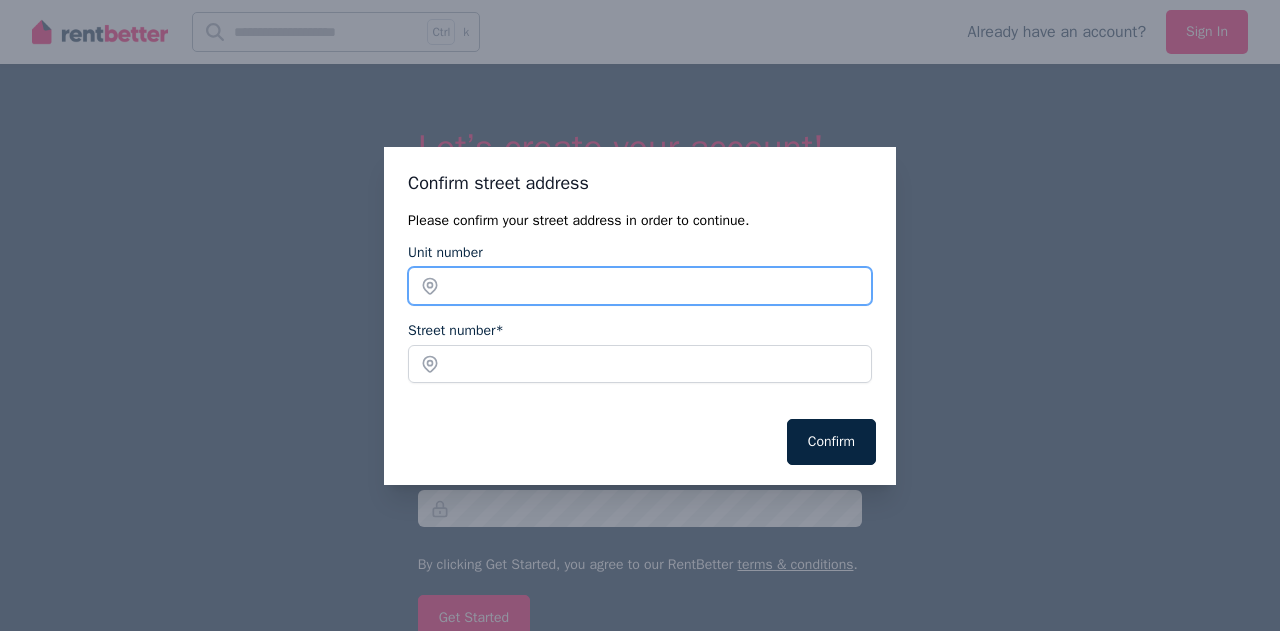 type 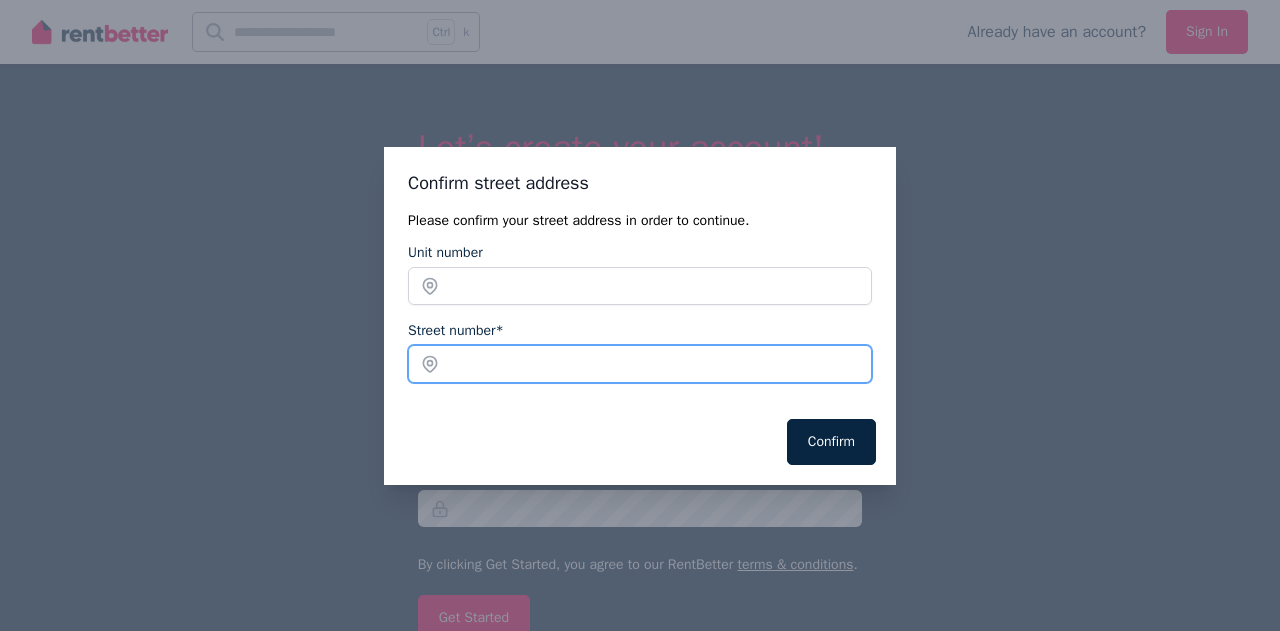click on "Street number*" at bounding box center (640, 364) 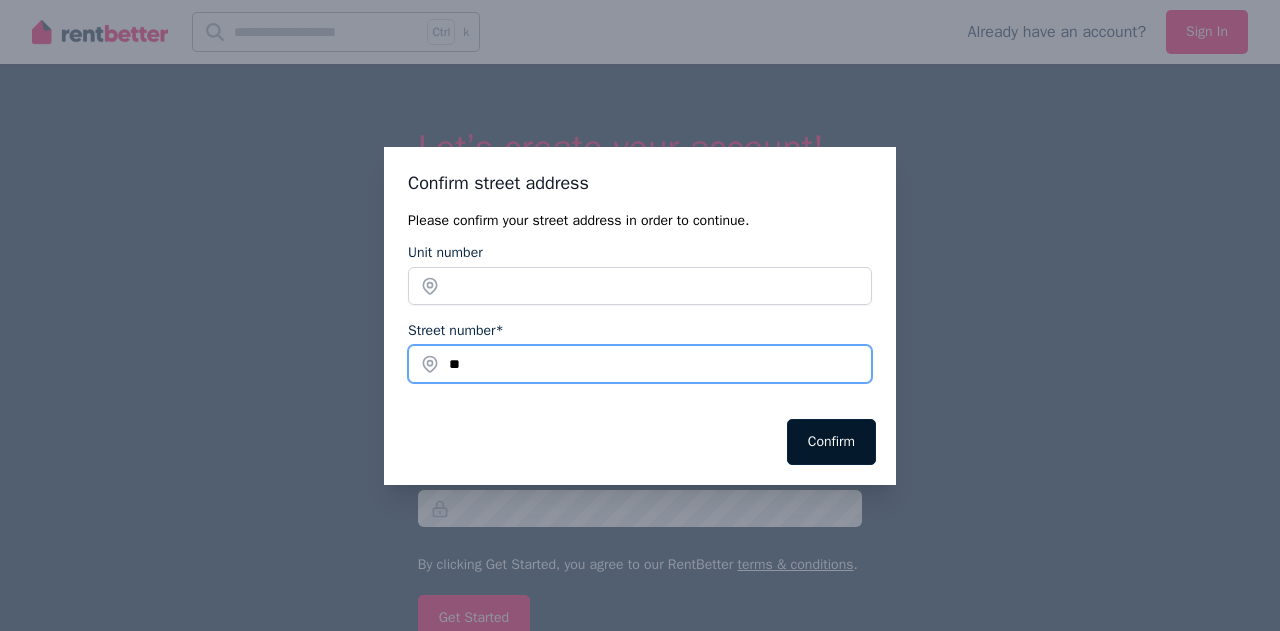 type on "**" 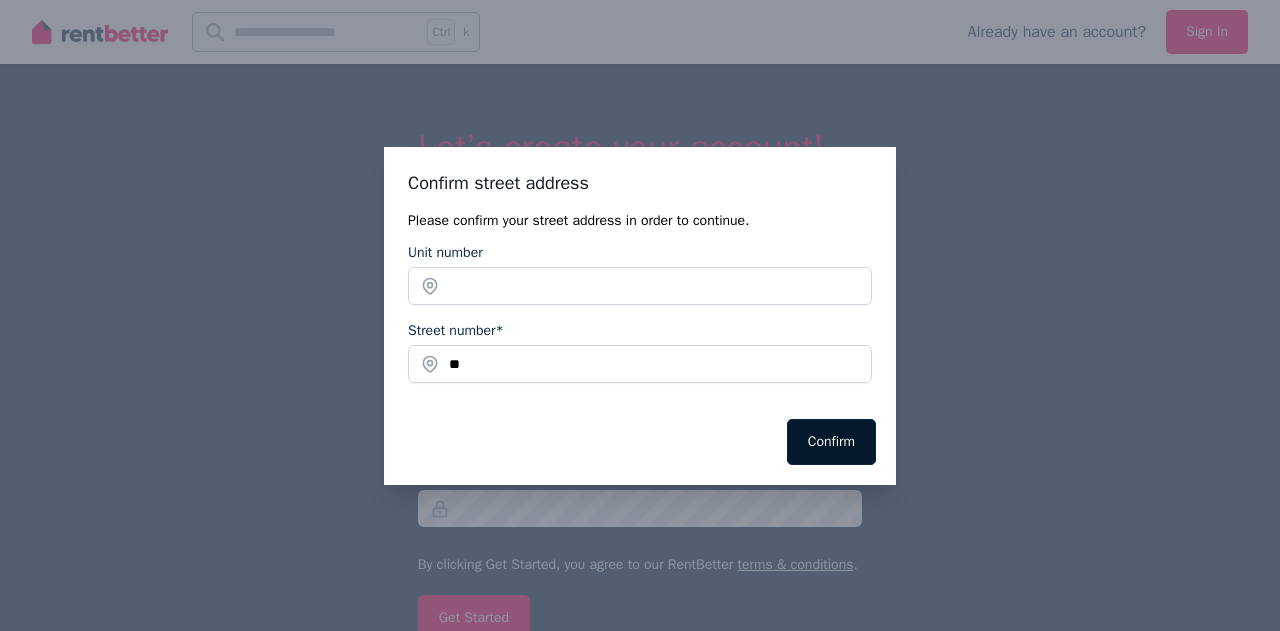 click on "Confirm" at bounding box center (831, 442) 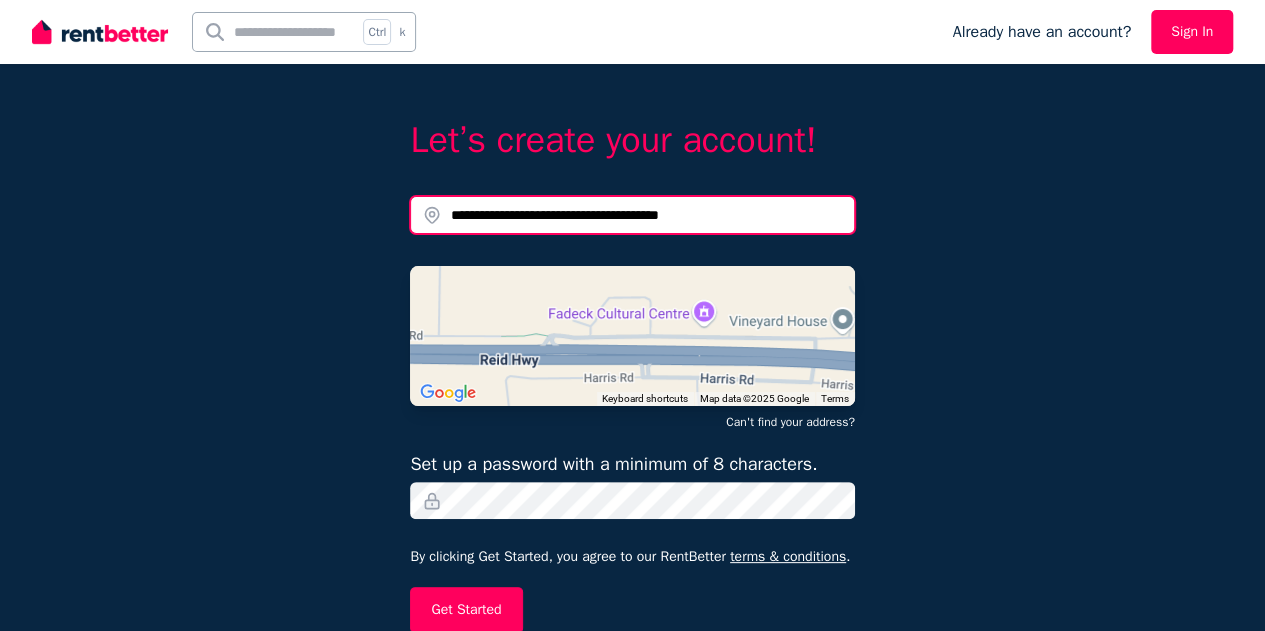 scroll, scrollTop: 8, scrollLeft: 0, axis: vertical 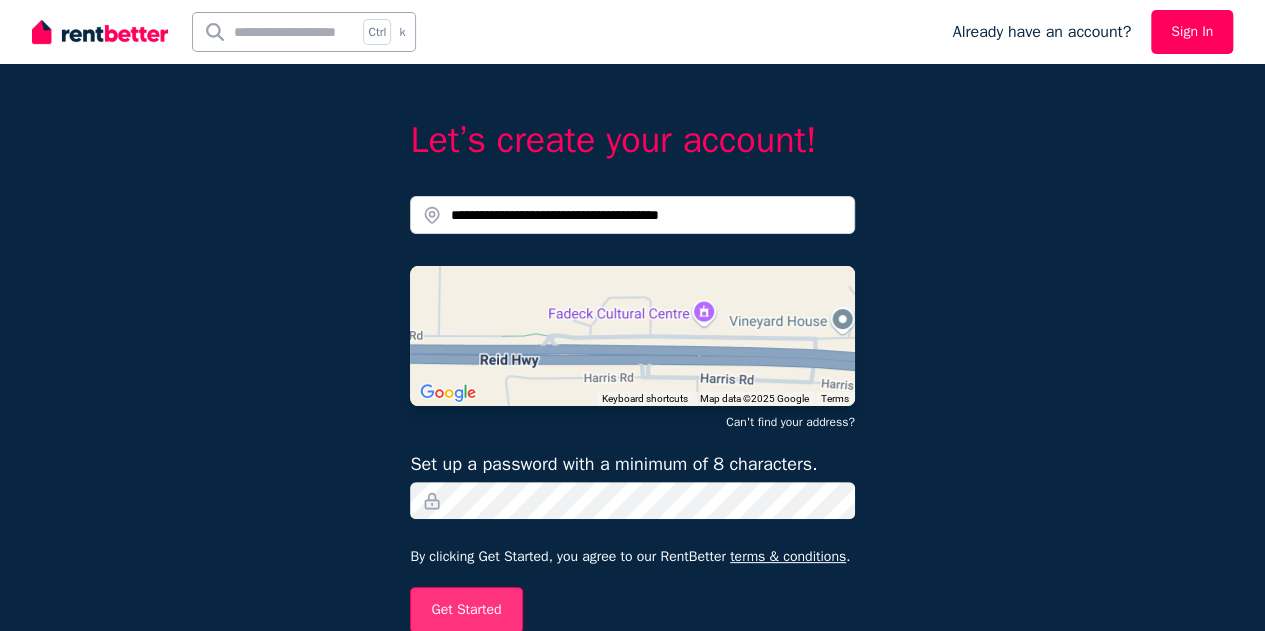click on "Get Started" at bounding box center (466, 610) 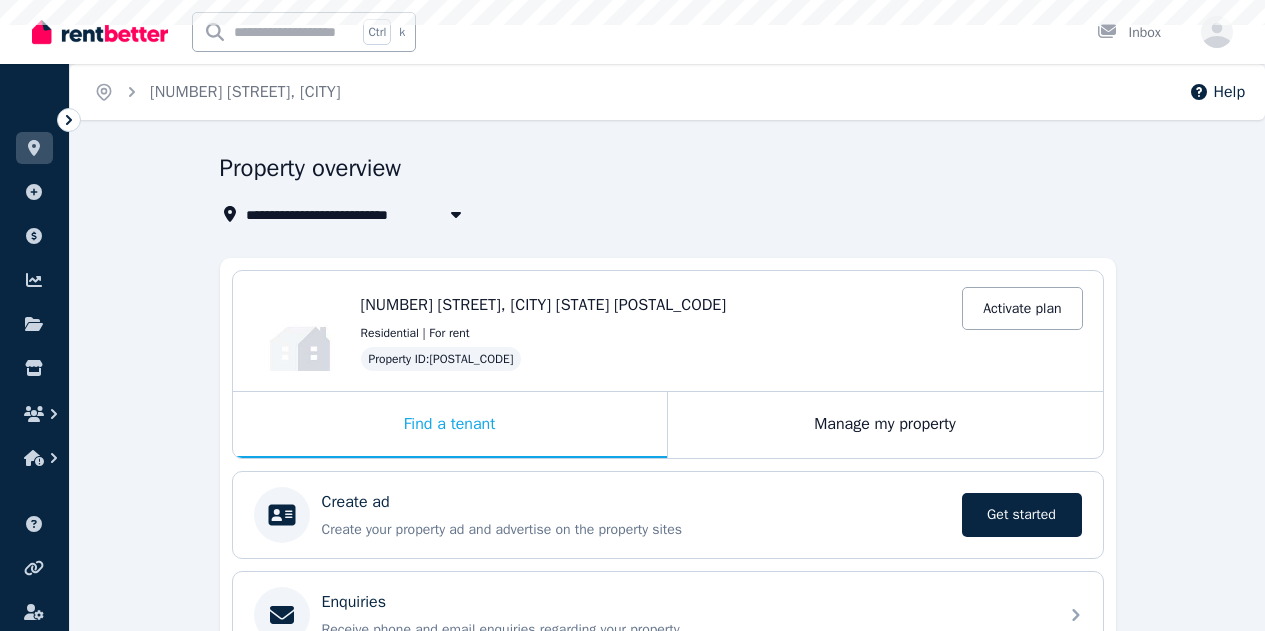 scroll, scrollTop: 0, scrollLeft: 0, axis: both 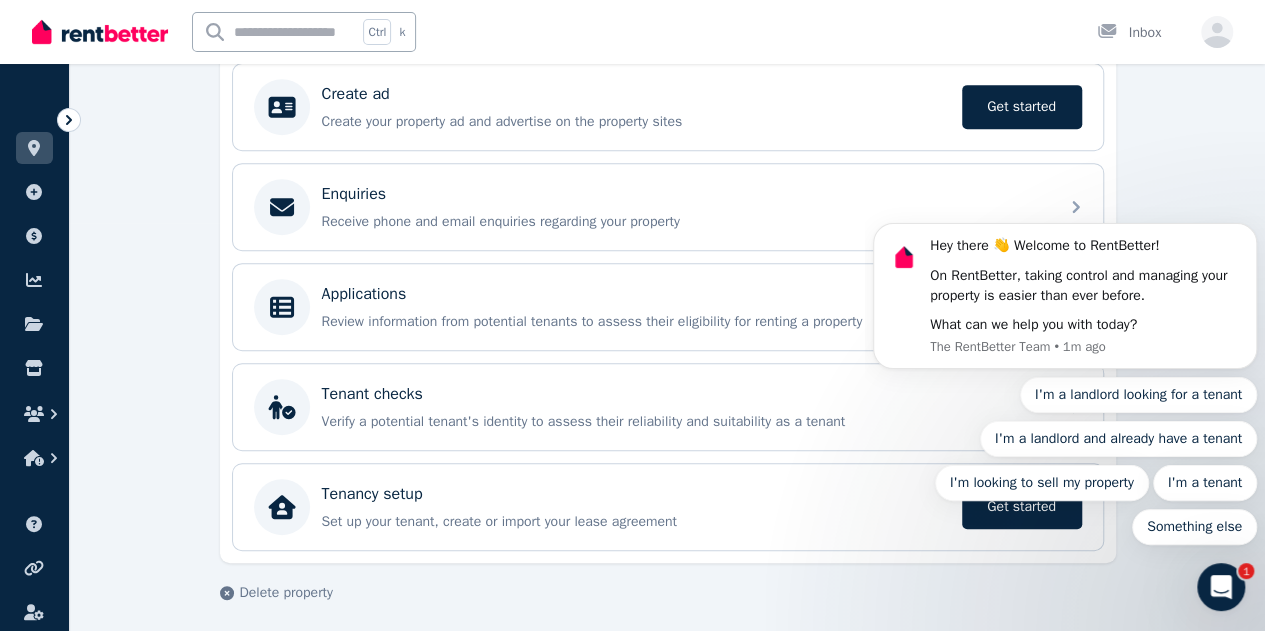 click on "I'm a landlord looking for a tenant I'm a landlord and already have a tenant I'm looking to sell my property I'm a tenant Something else" at bounding box center (1065, 461) 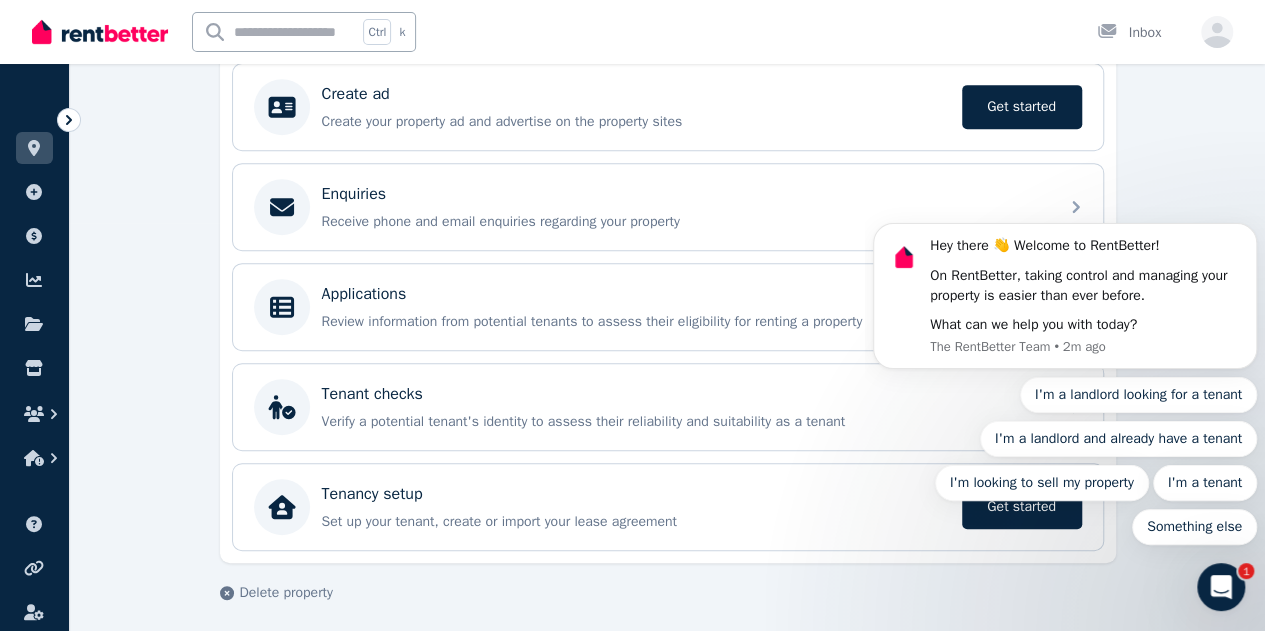 click on "Hey there 👋 Welcome to RentBetter!  On RentBetter, taking control and managing your property is easier than ever before.  What can we help you with today?  The RentBetter Team • 2m ago I'm a landlord looking for a tenant I'm a landlord and already have a tenant I'm looking to sell my property I'm a tenant Something else" at bounding box center (1065, 304) 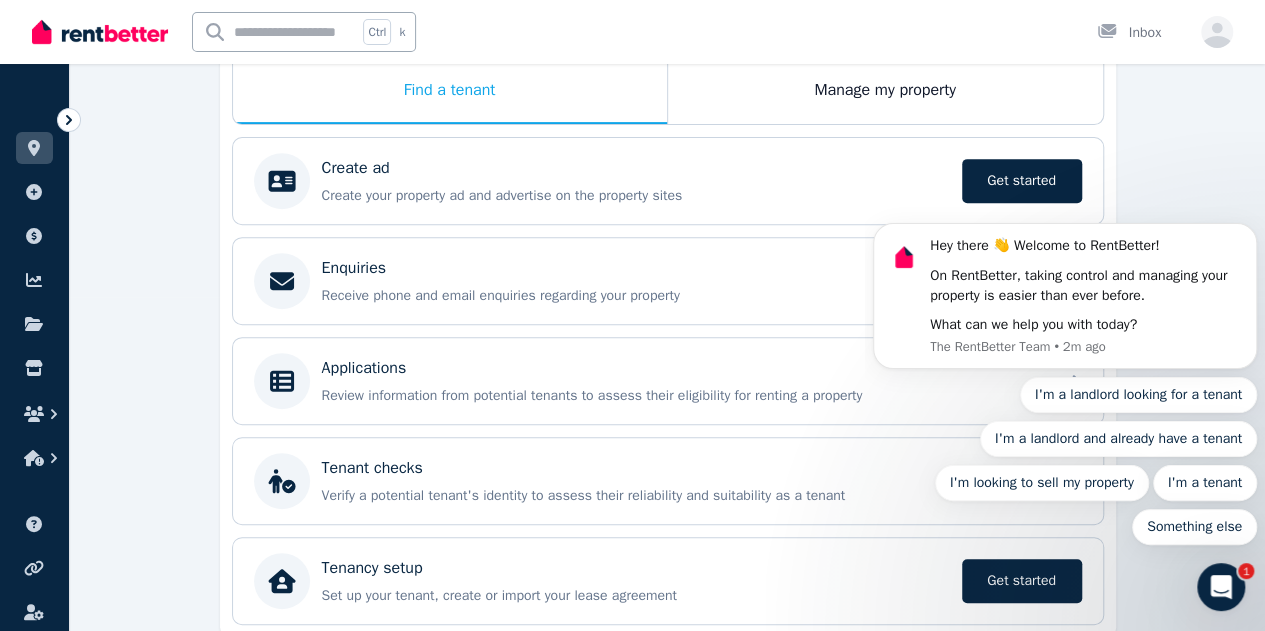 scroll, scrollTop: 335, scrollLeft: 0, axis: vertical 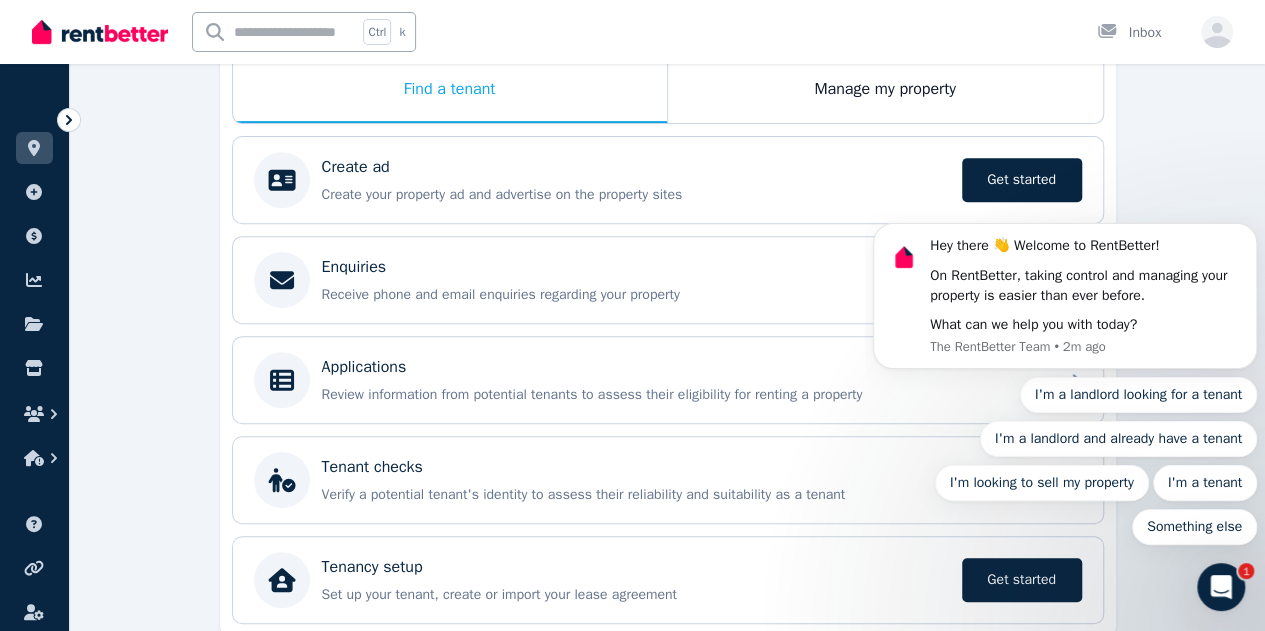 click on "Hey there 👋 Welcome to RentBetter!  On RentBetter, taking control and managing your property is easier than ever before.  What can we help you with today?  The RentBetter Team • 2m ago I'm a landlord looking for a tenant I'm a landlord and already have a tenant I'm looking to sell my property I'm a tenant Something else" at bounding box center [1065, 304] 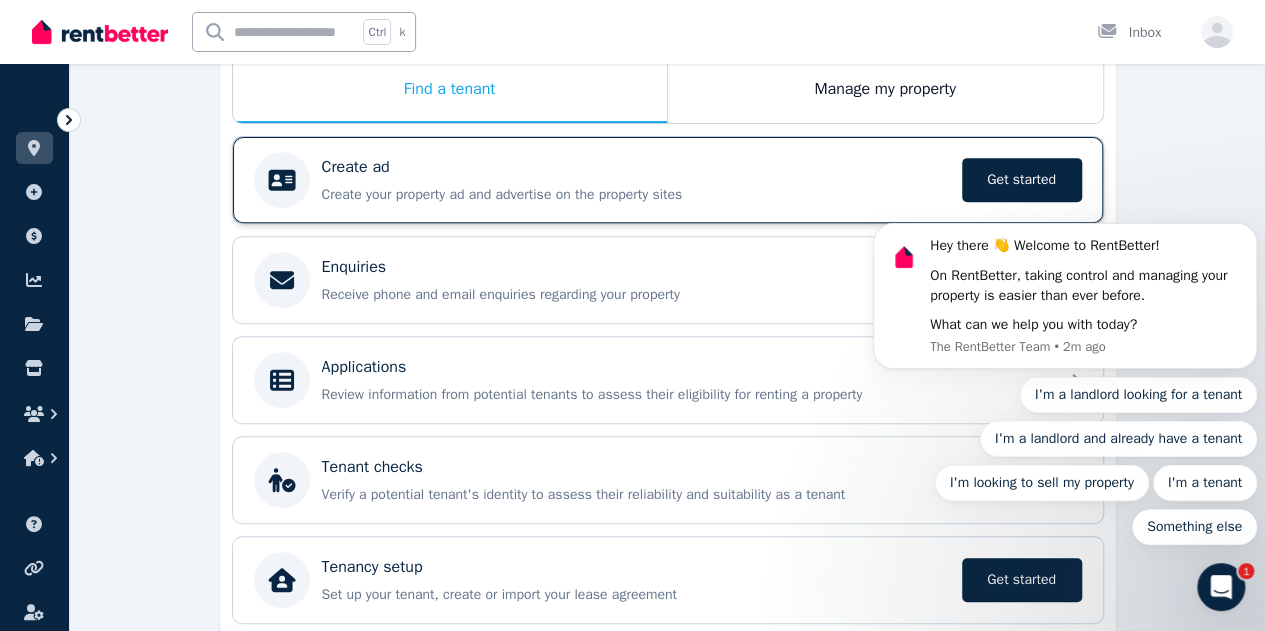 click on "Create ad Create your property ad and advertise on the property sites Get started Get started" at bounding box center (668, 180) 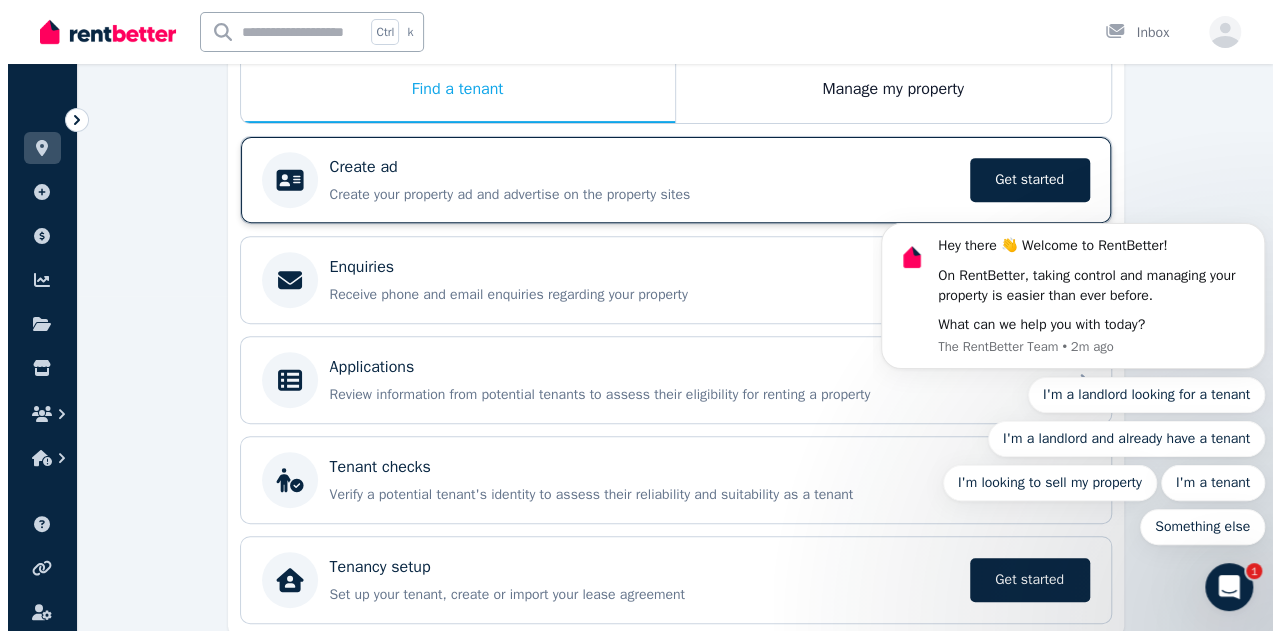 scroll, scrollTop: 0, scrollLeft: 0, axis: both 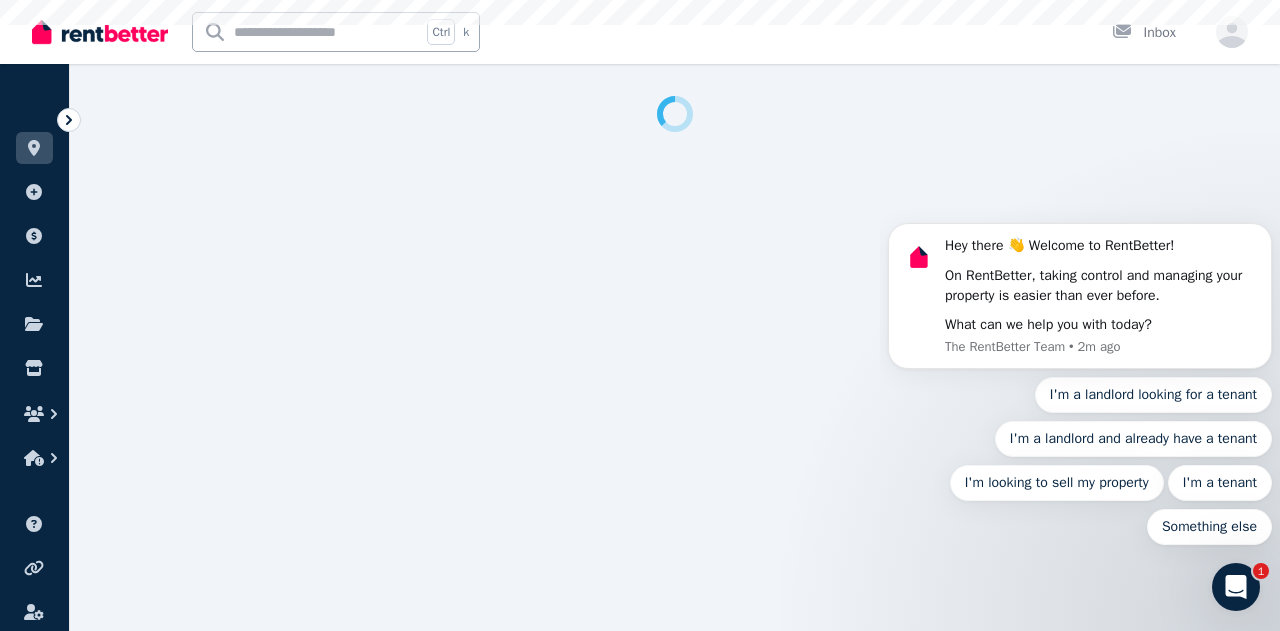 select on "**" 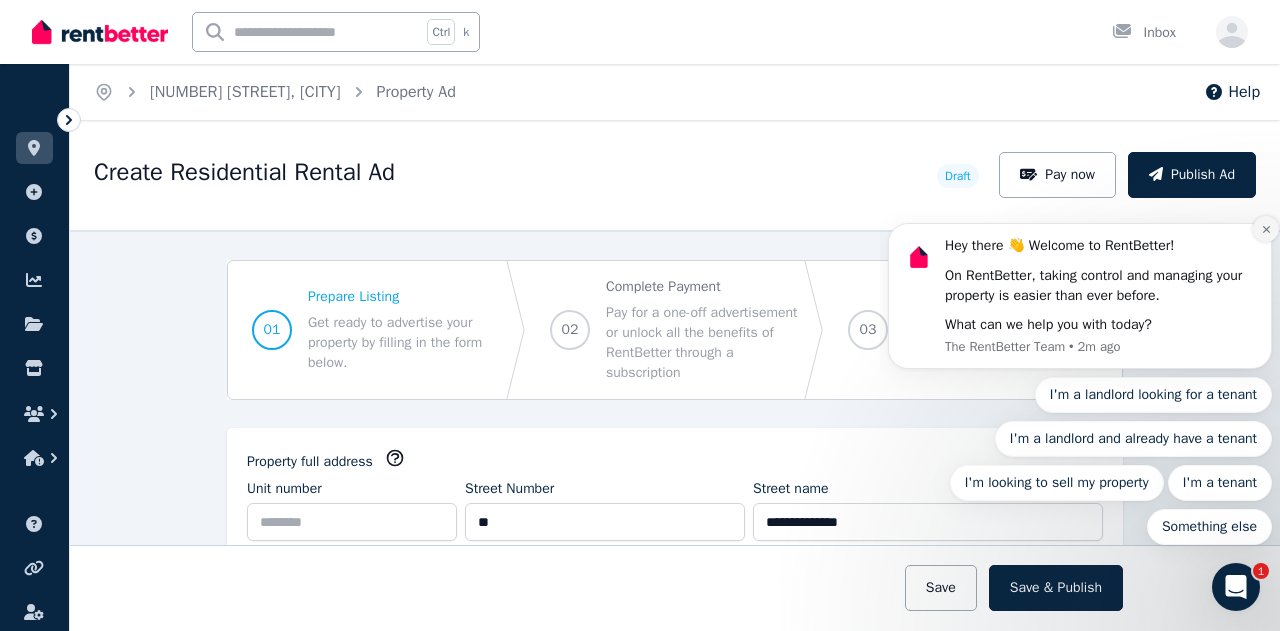 click 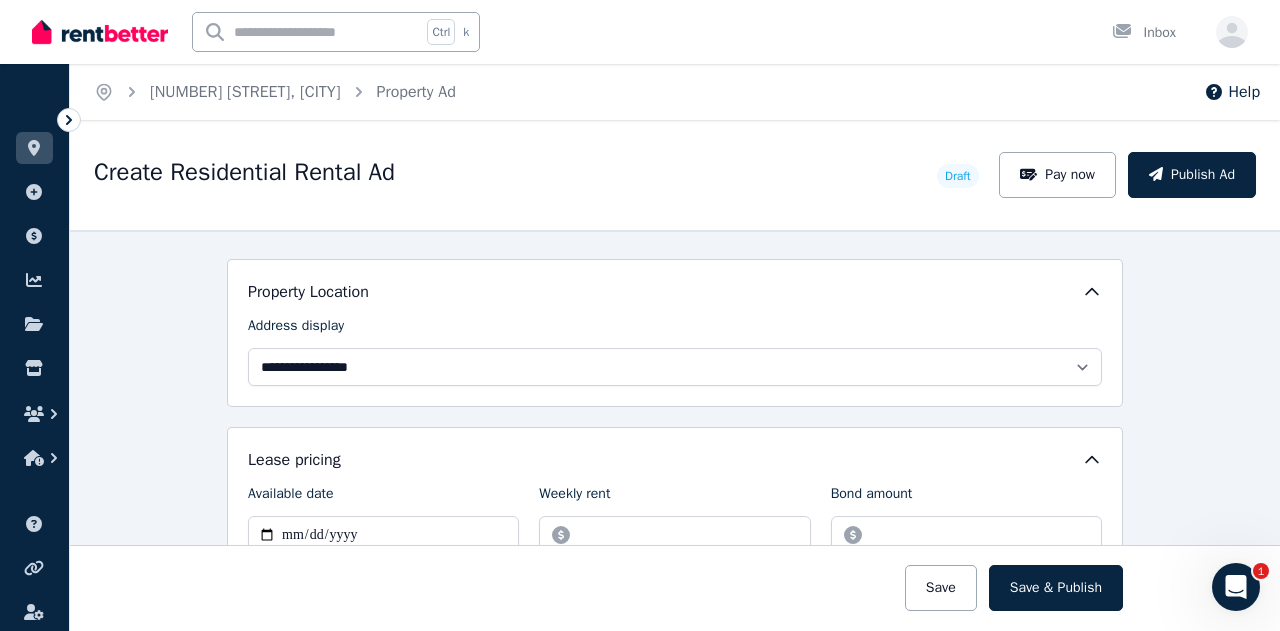 scroll, scrollTop: 457, scrollLeft: 0, axis: vertical 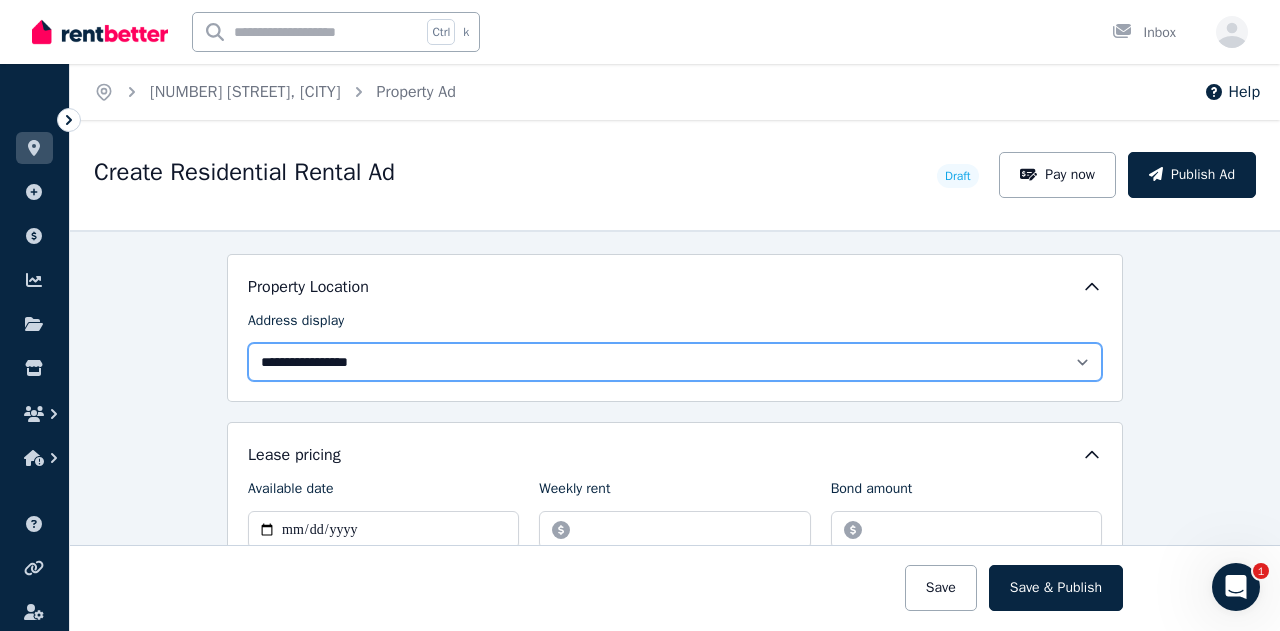 click on "**********" at bounding box center [675, 362] 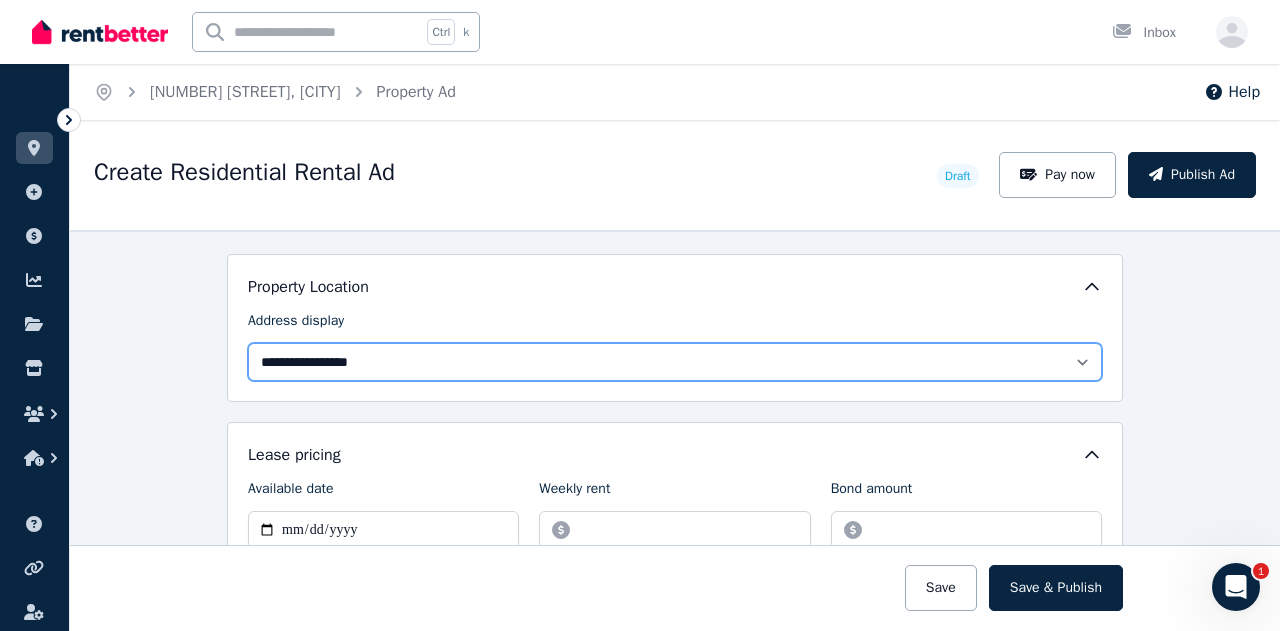 select on "**********" 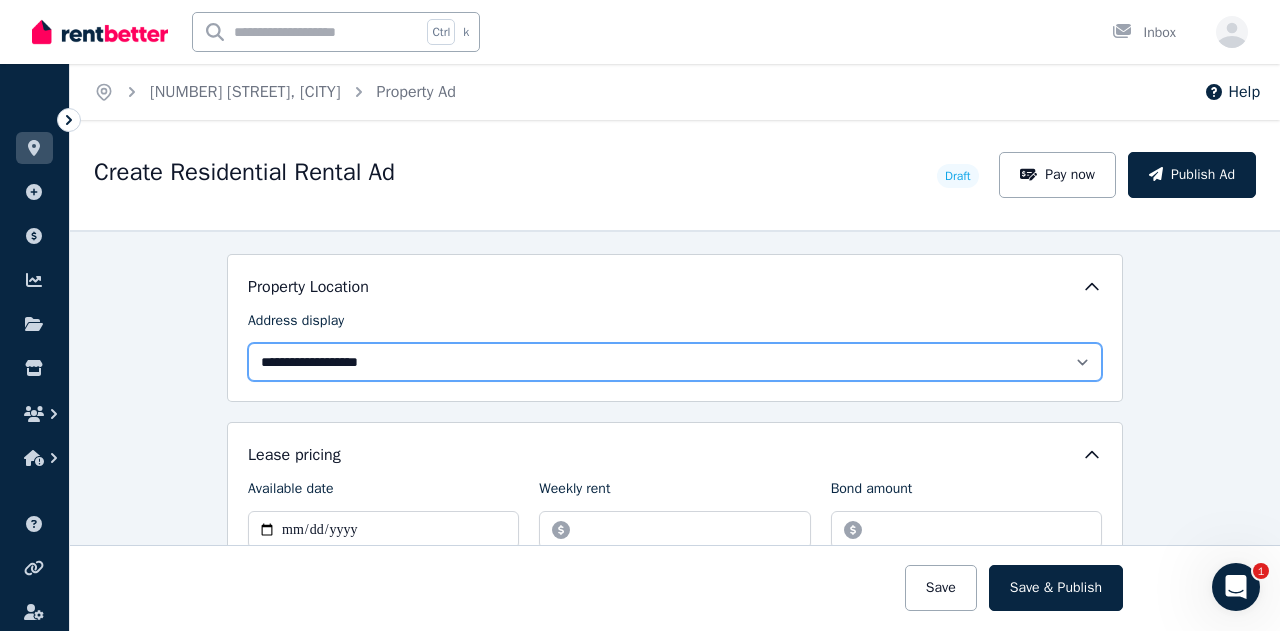 click on "**********" at bounding box center [675, 362] 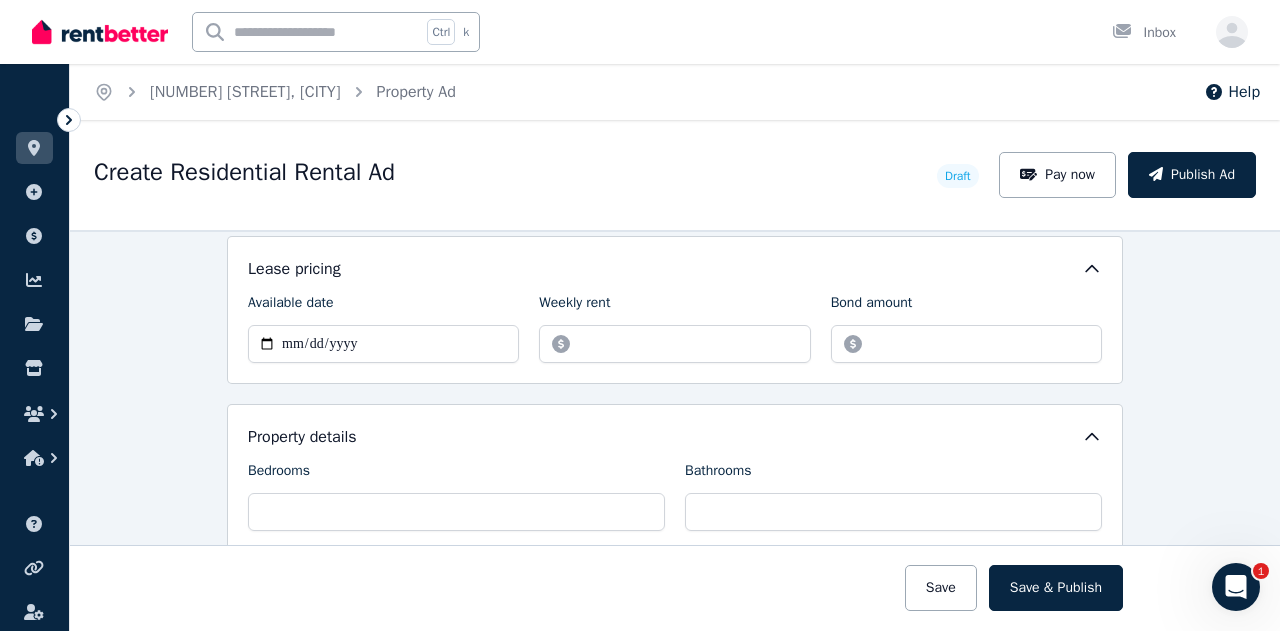 scroll, scrollTop: 645, scrollLeft: 0, axis: vertical 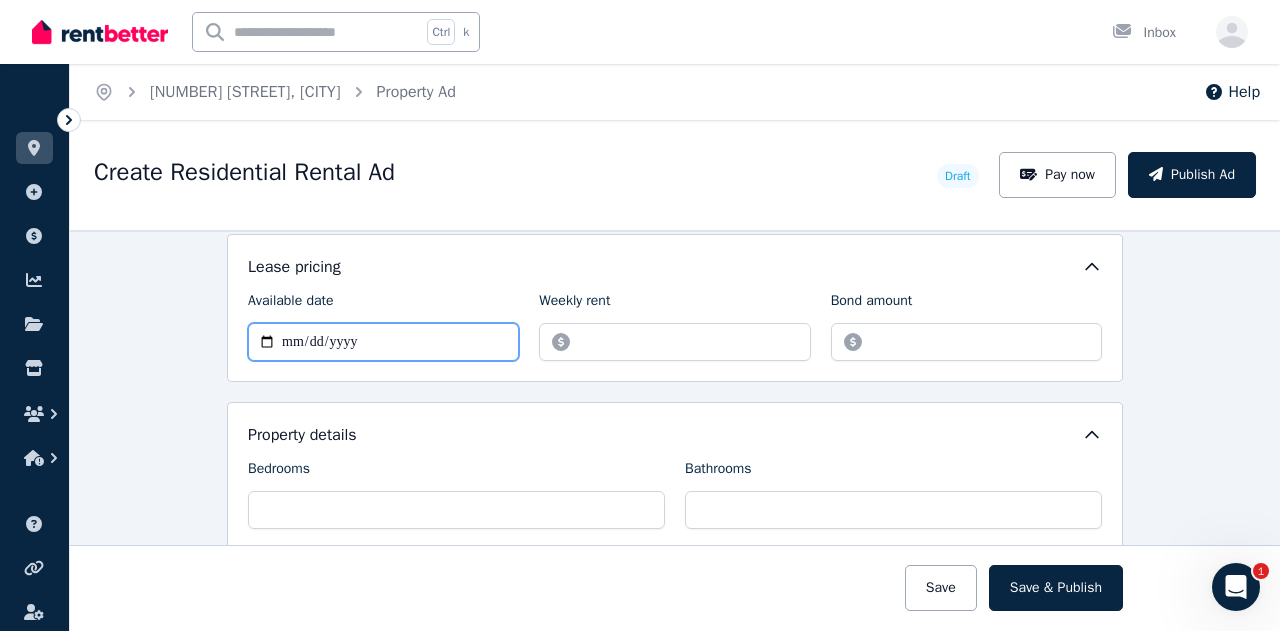 click on "Available date" at bounding box center (383, 342) 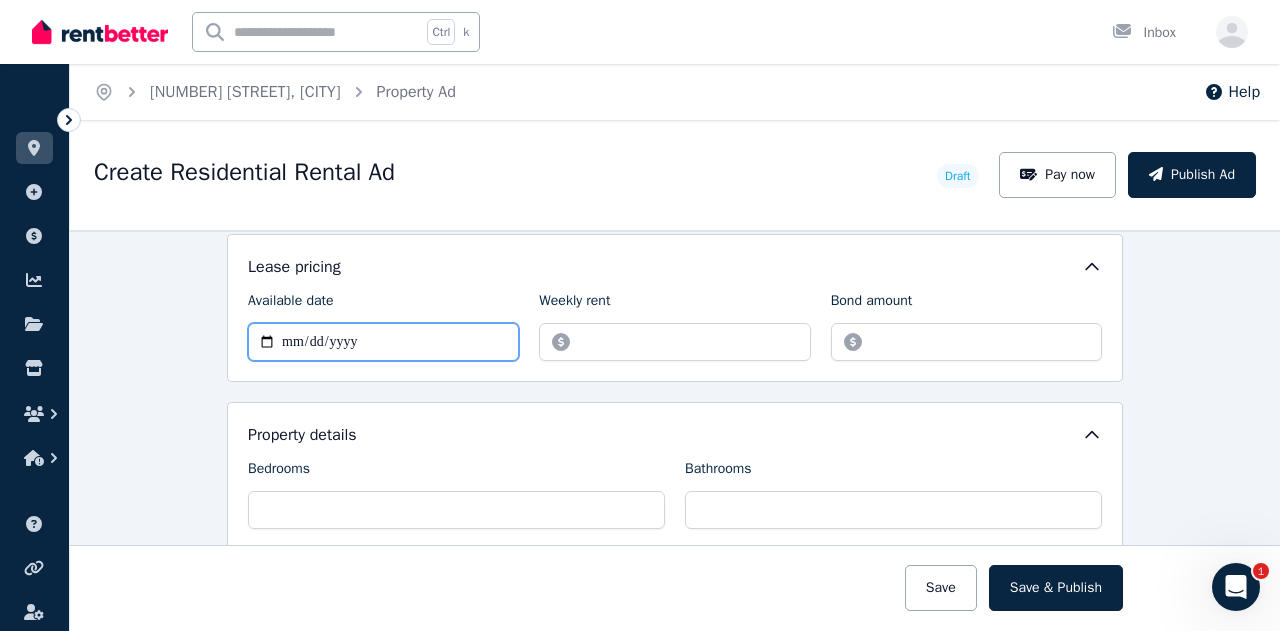 type on "**********" 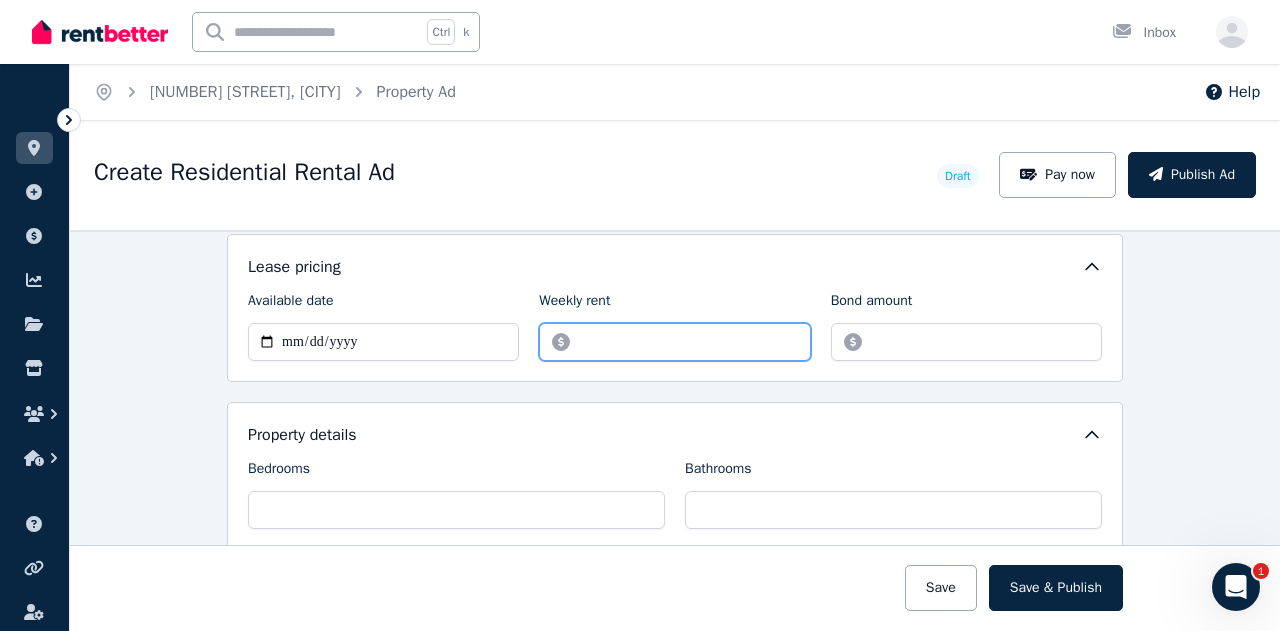 click on "Weekly rent" at bounding box center (674, 342) 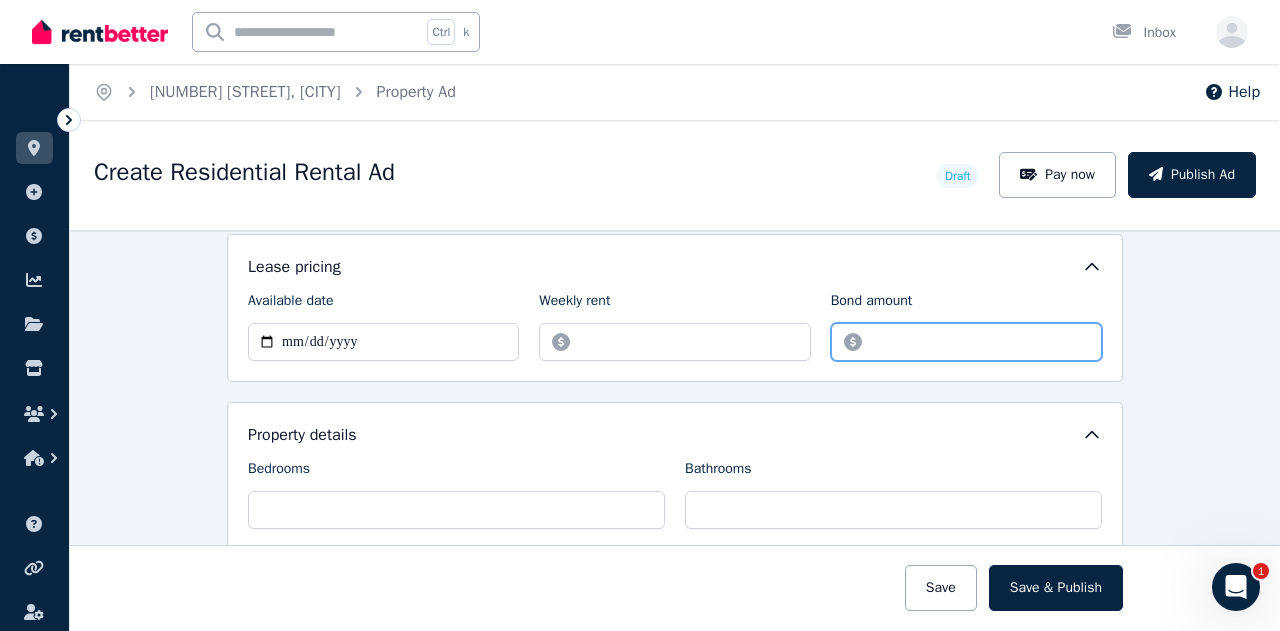 click on "Bond amount" at bounding box center (966, 342) 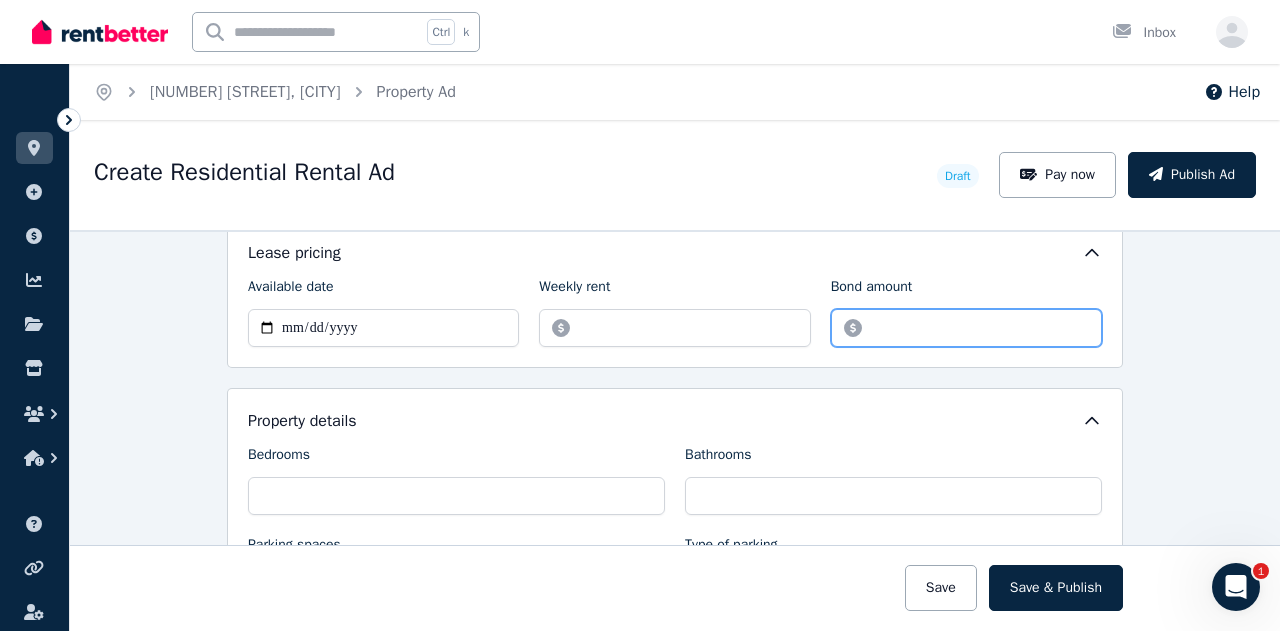 type on "*" 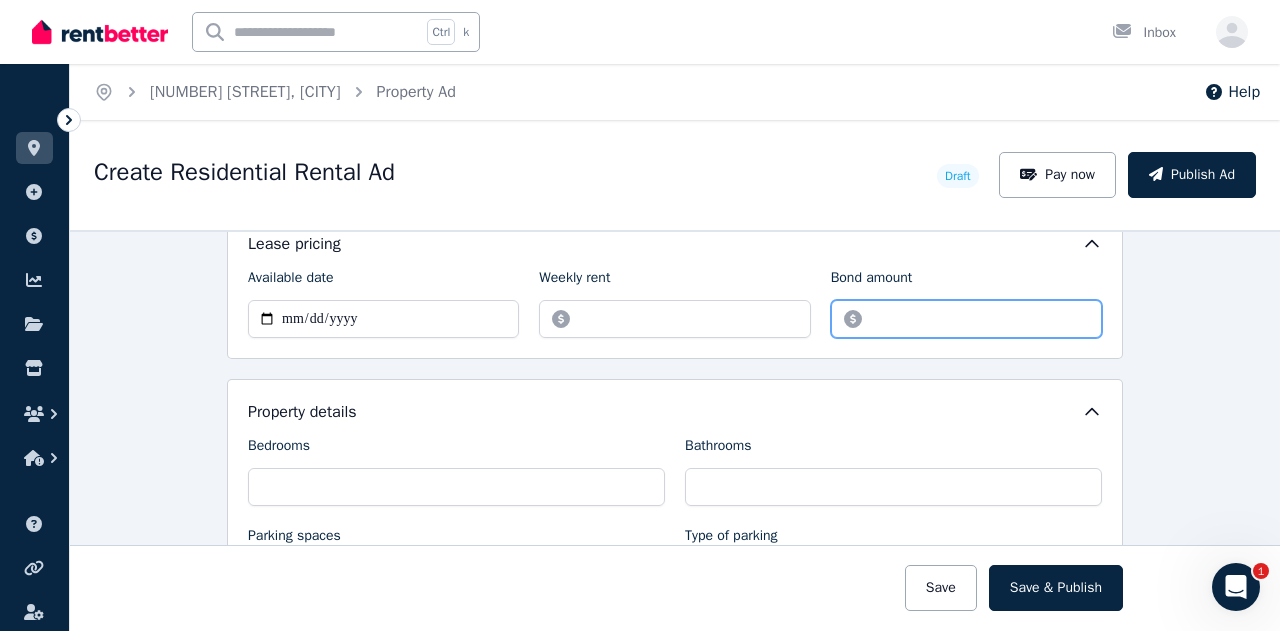 scroll, scrollTop: 709, scrollLeft: 0, axis: vertical 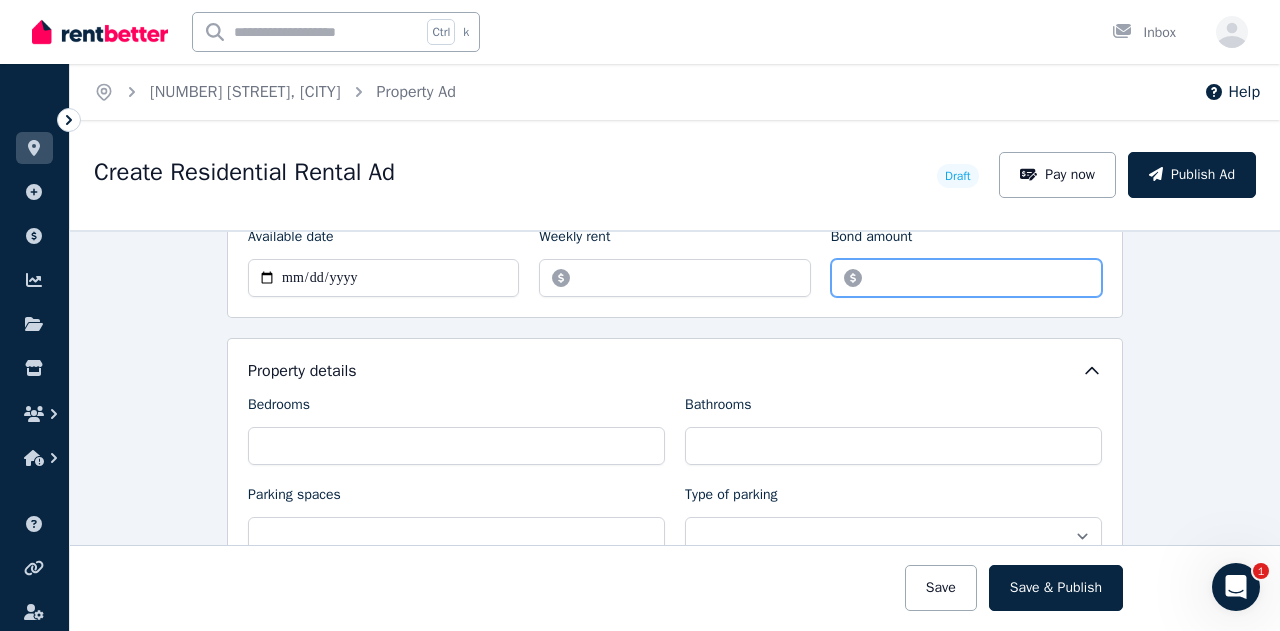 type on "****" 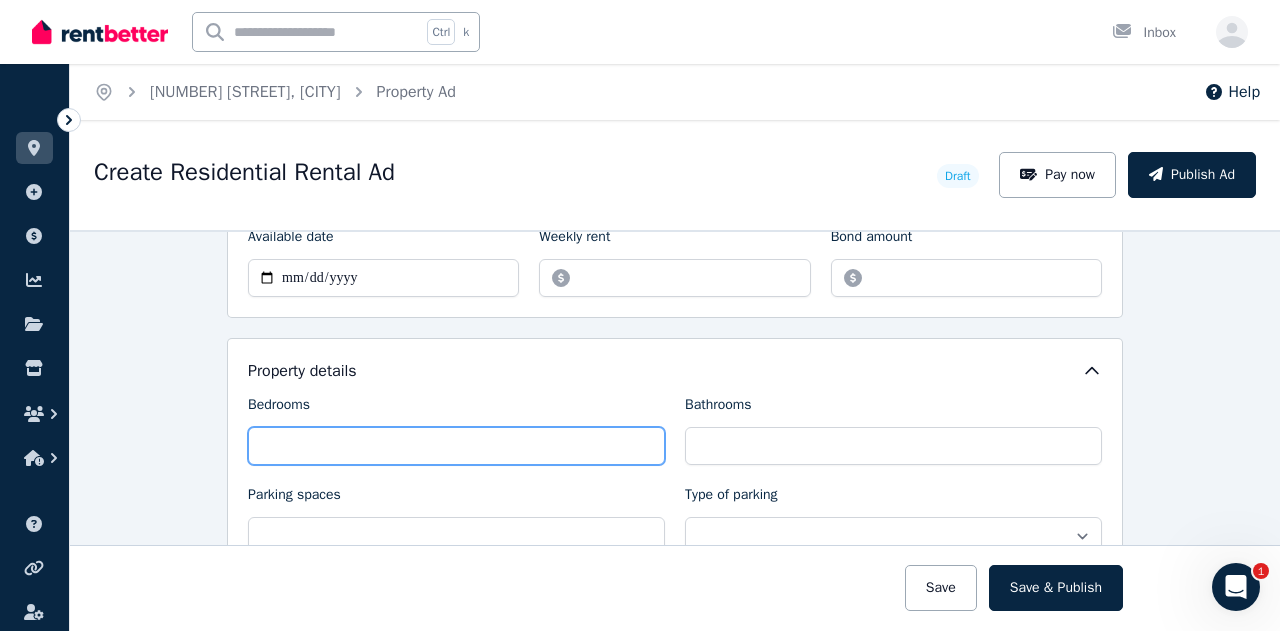 click on "Bedrooms" at bounding box center [456, 446] 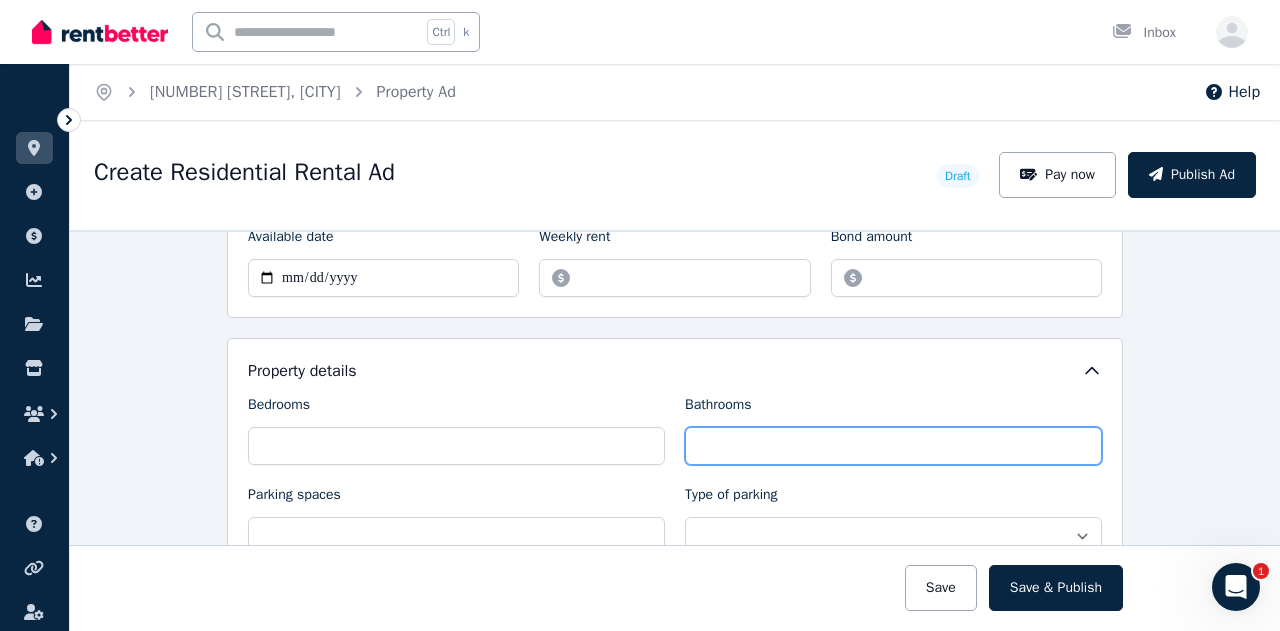 click on "Bathrooms" at bounding box center (893, 446) 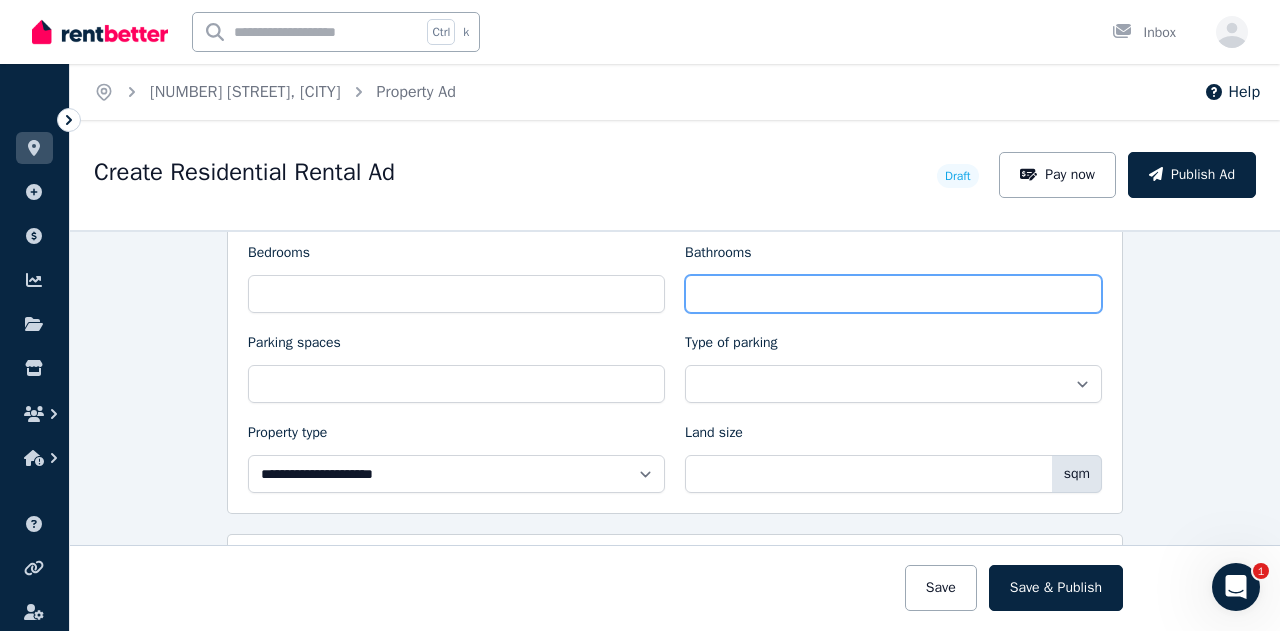 scroll, scrollTop: 862, scrollLeft: 0, axis: vertical 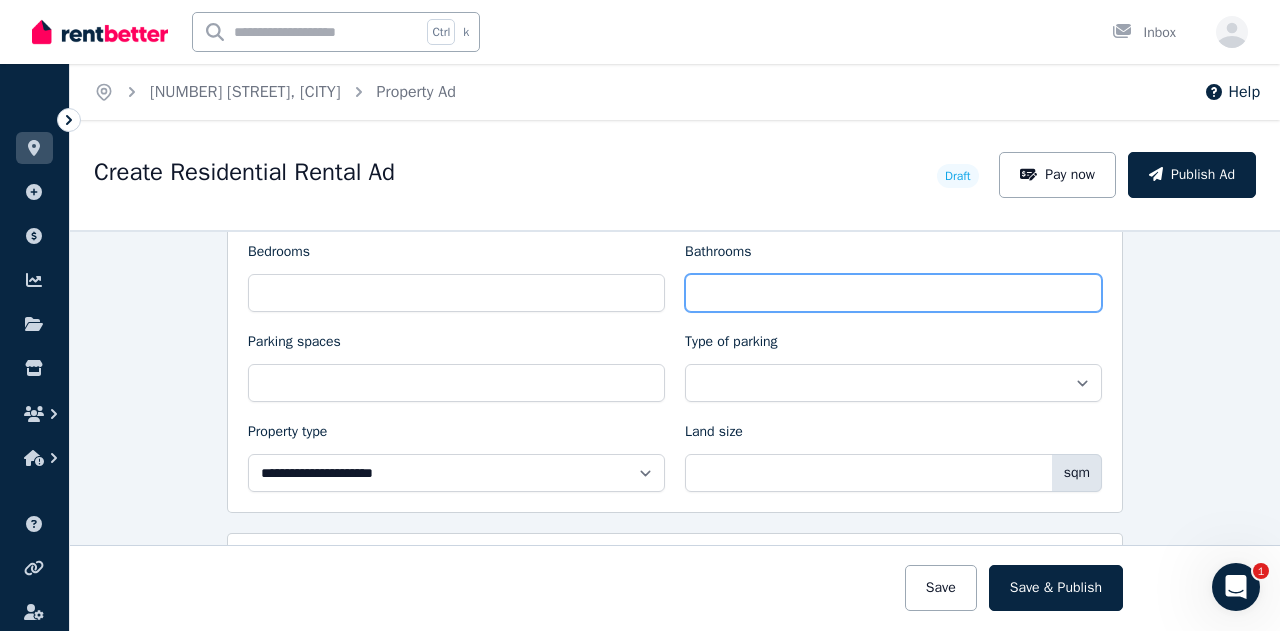 type on "*" 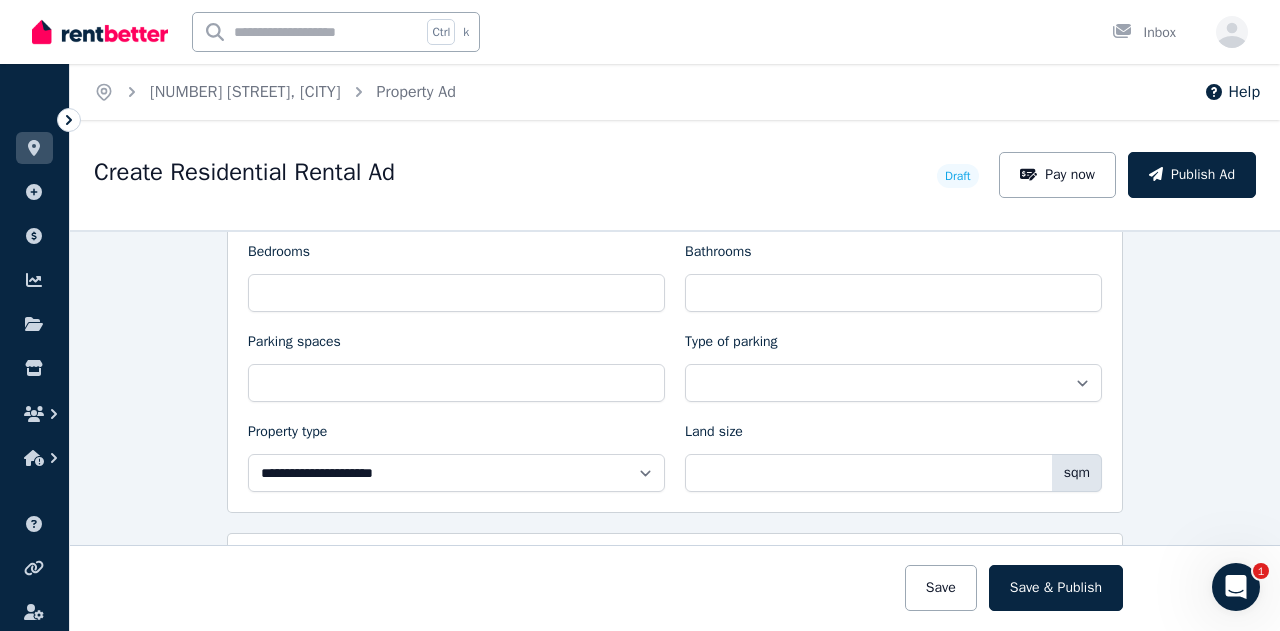 click on "Parking spaces" at bounding box center [456, 367] 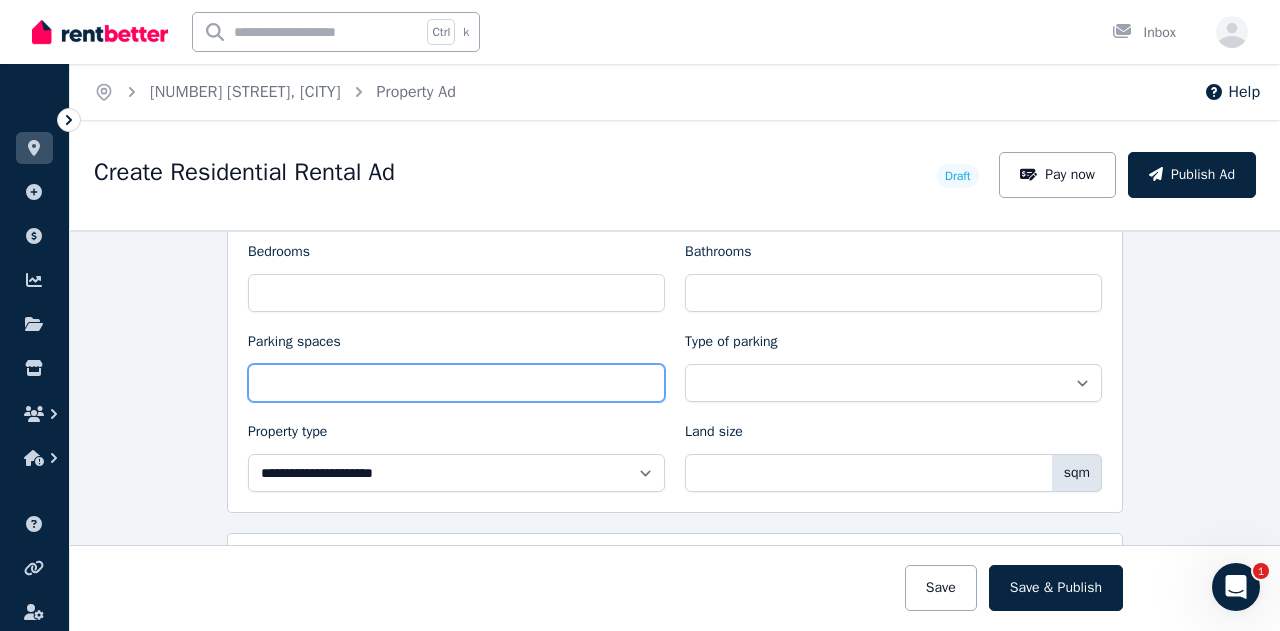click on "Parking spaces" at bounding box center (456, 383) 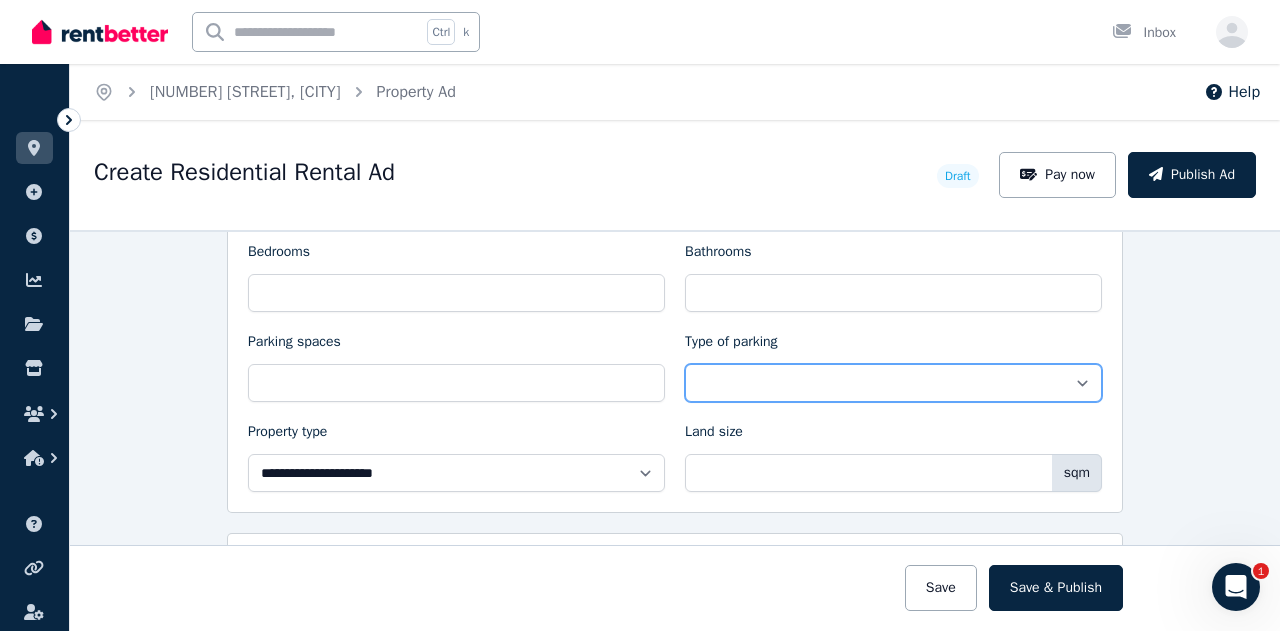 click on "**********" at bounding box center [893, 383] 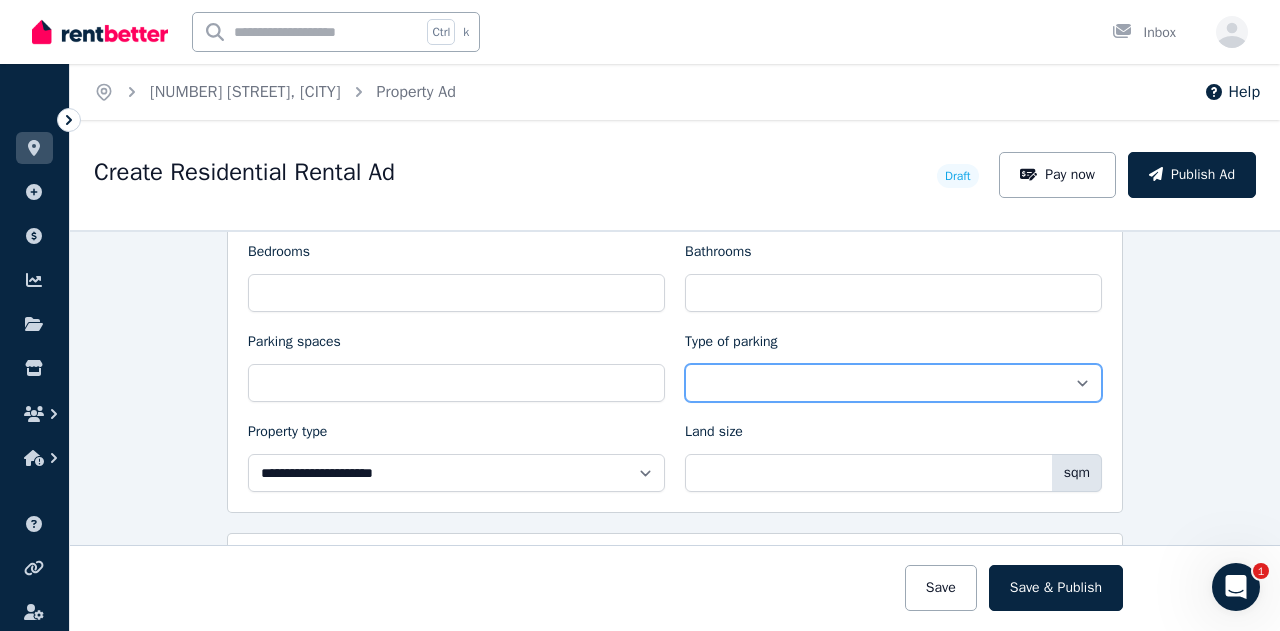 select on "**********" 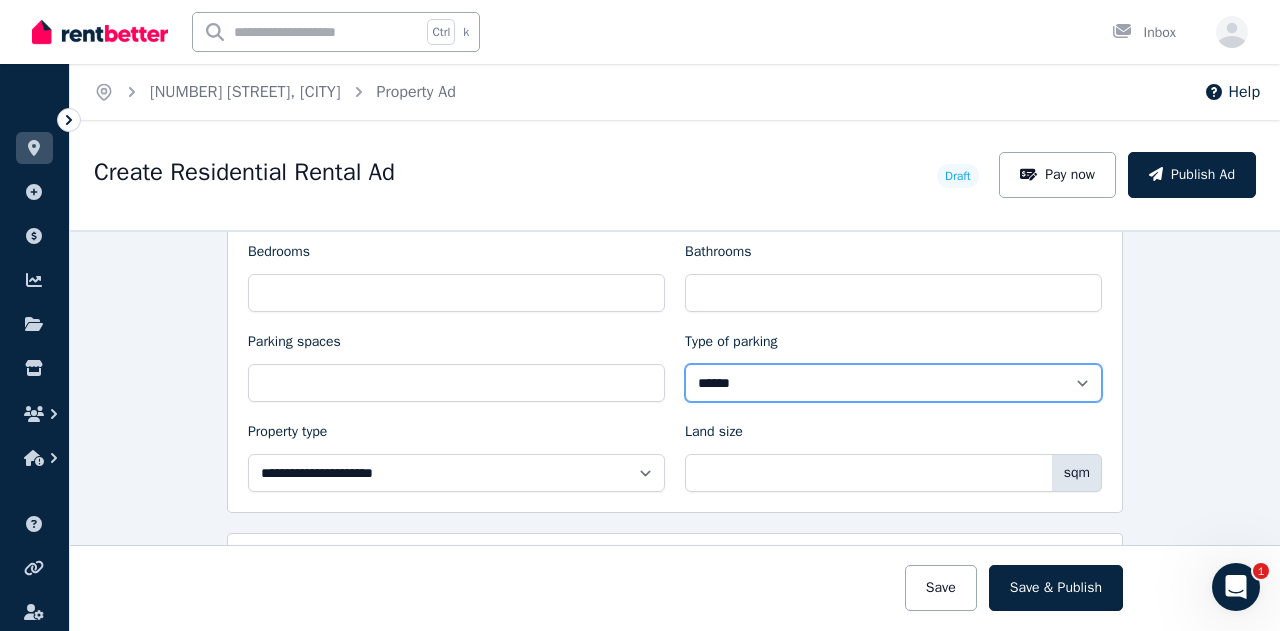 click on "**********" at bounding box center (893, 383) 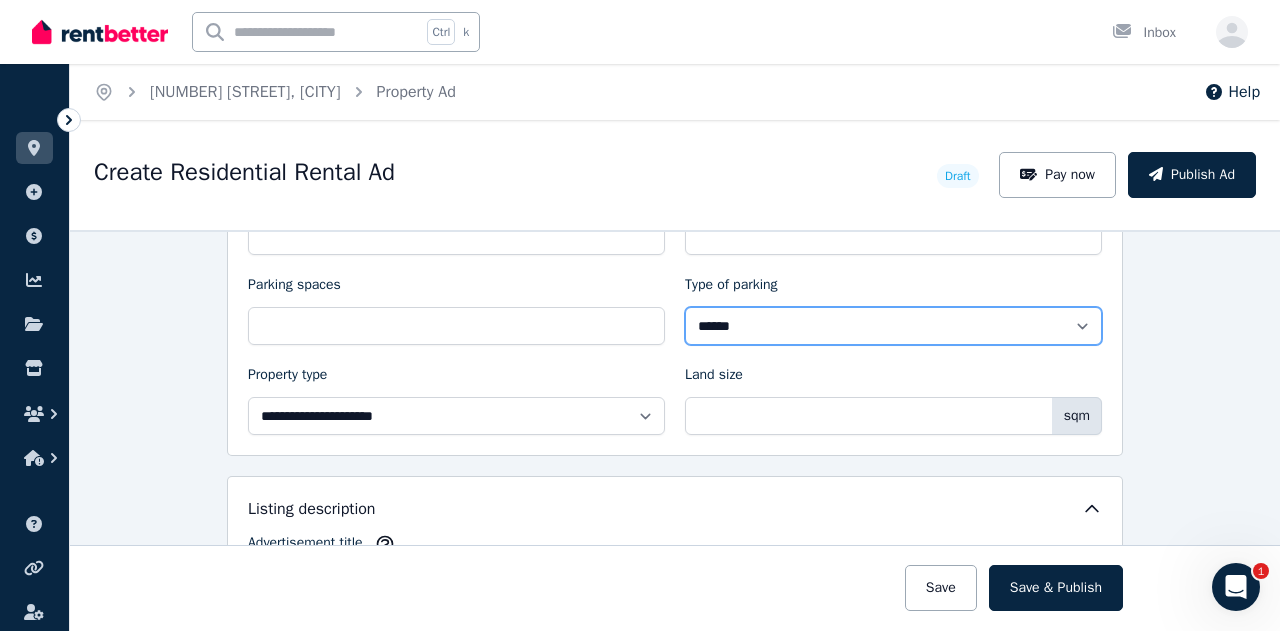 scroll, scrollTop: 920, scrollLeft: 0, axis: vertical 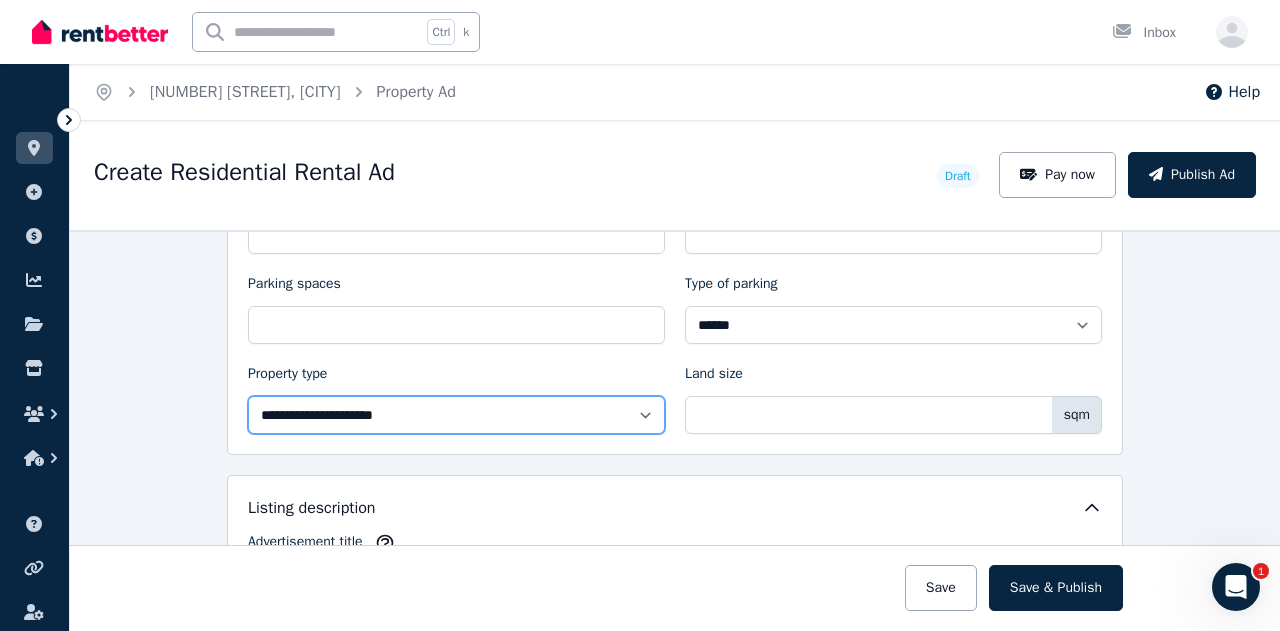 click on "**********" at bounding box center [456, 415] 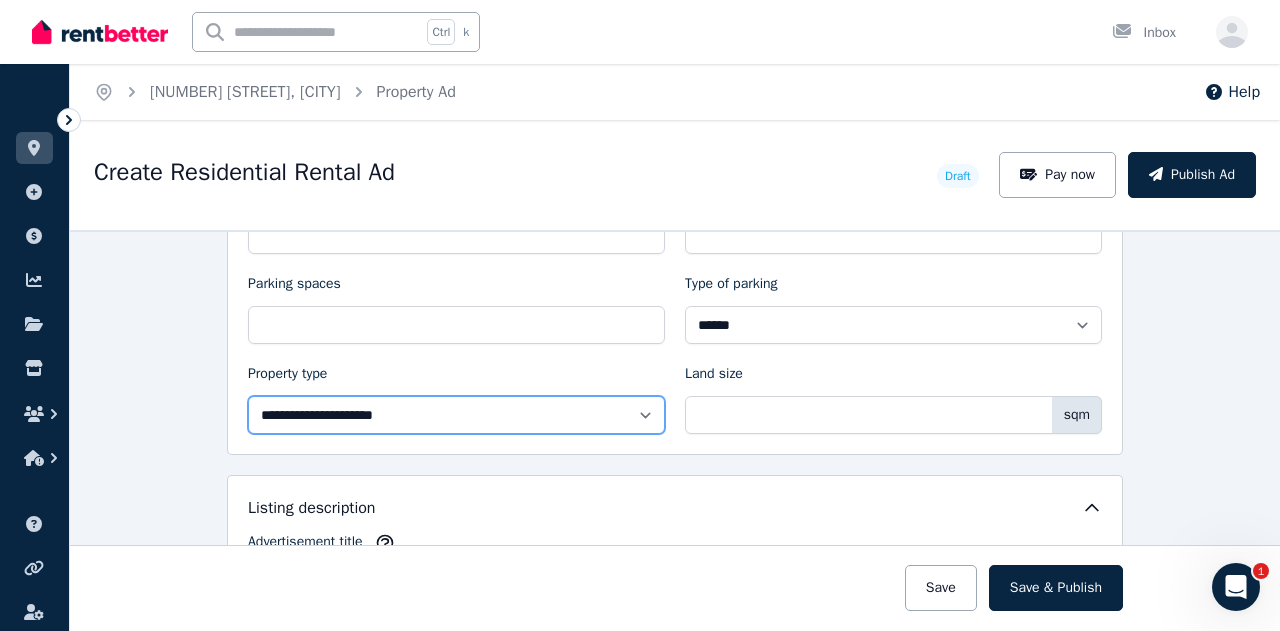 select on "**********" 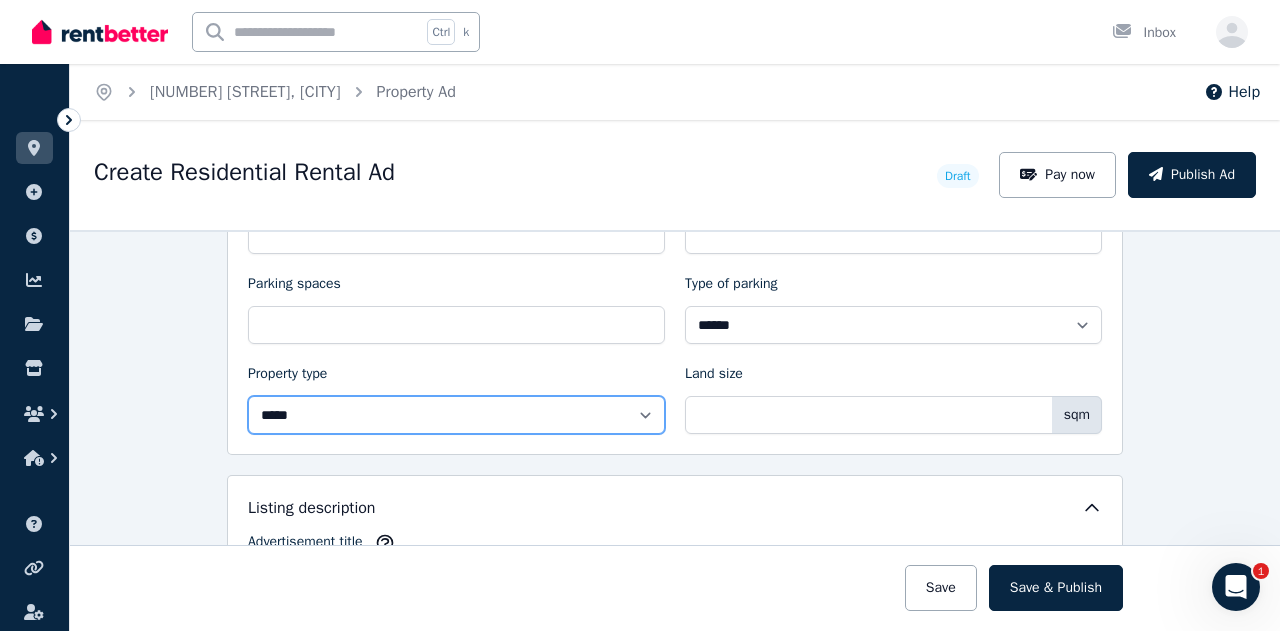 click on "**********" at bounding box center (456, 415) 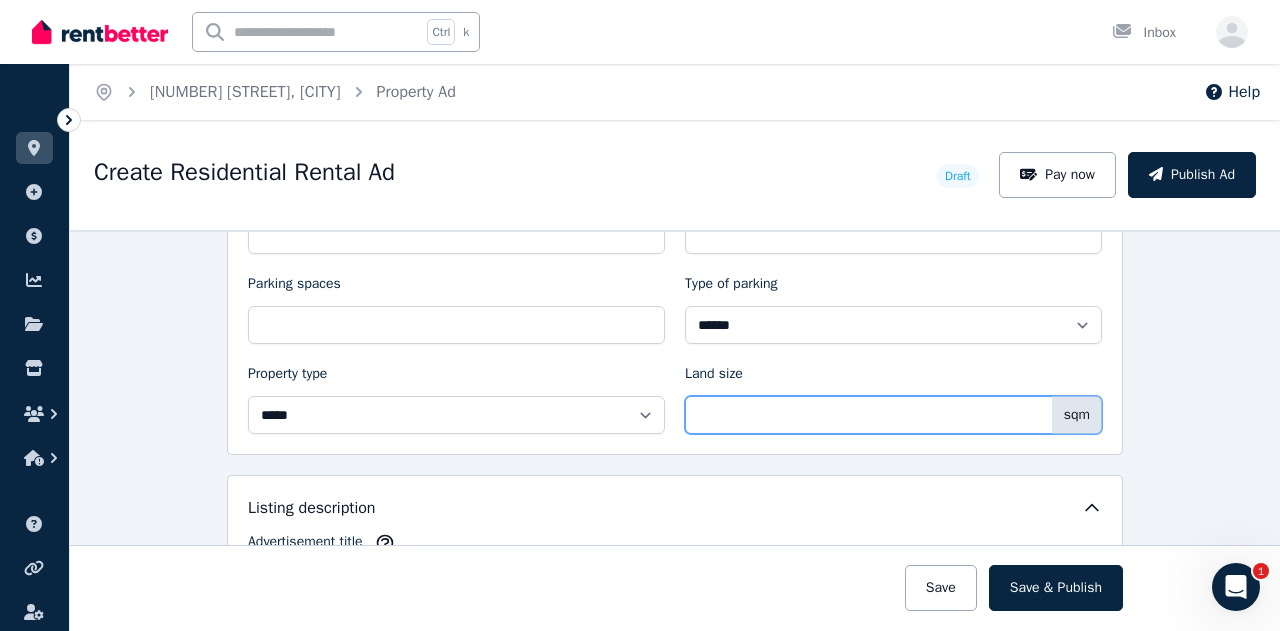 click on "Land size" at bounding box center (893, 415) 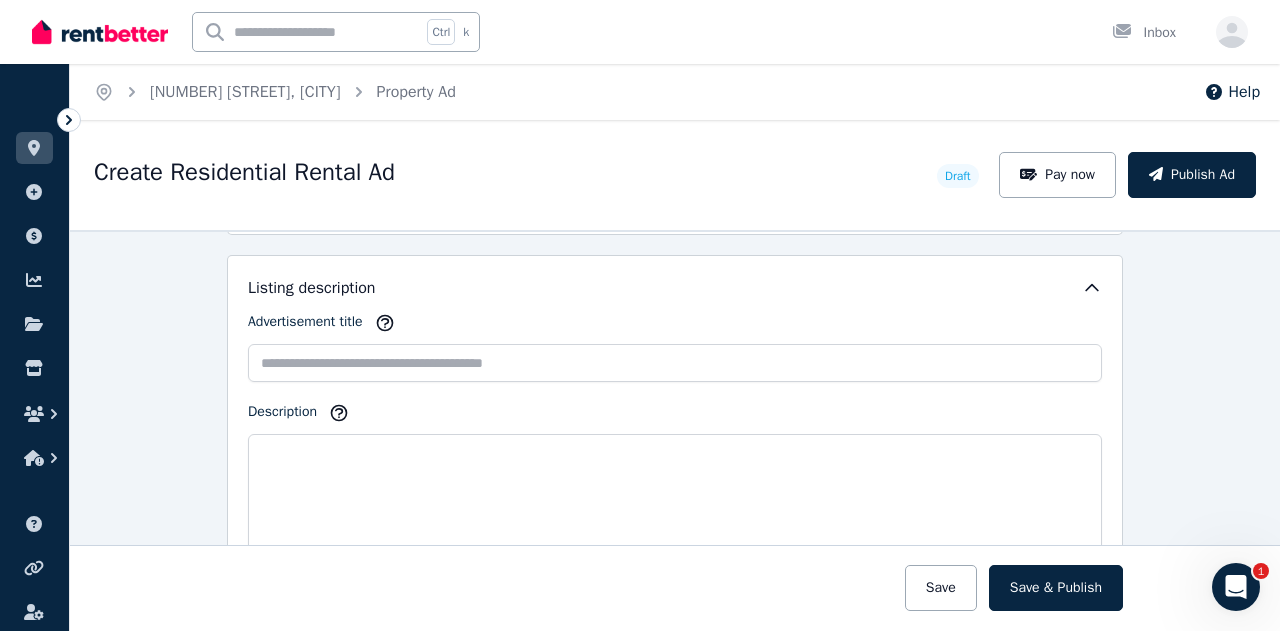scroll, scrollTop: 1142, scrollLeft: 0, axis: vertical 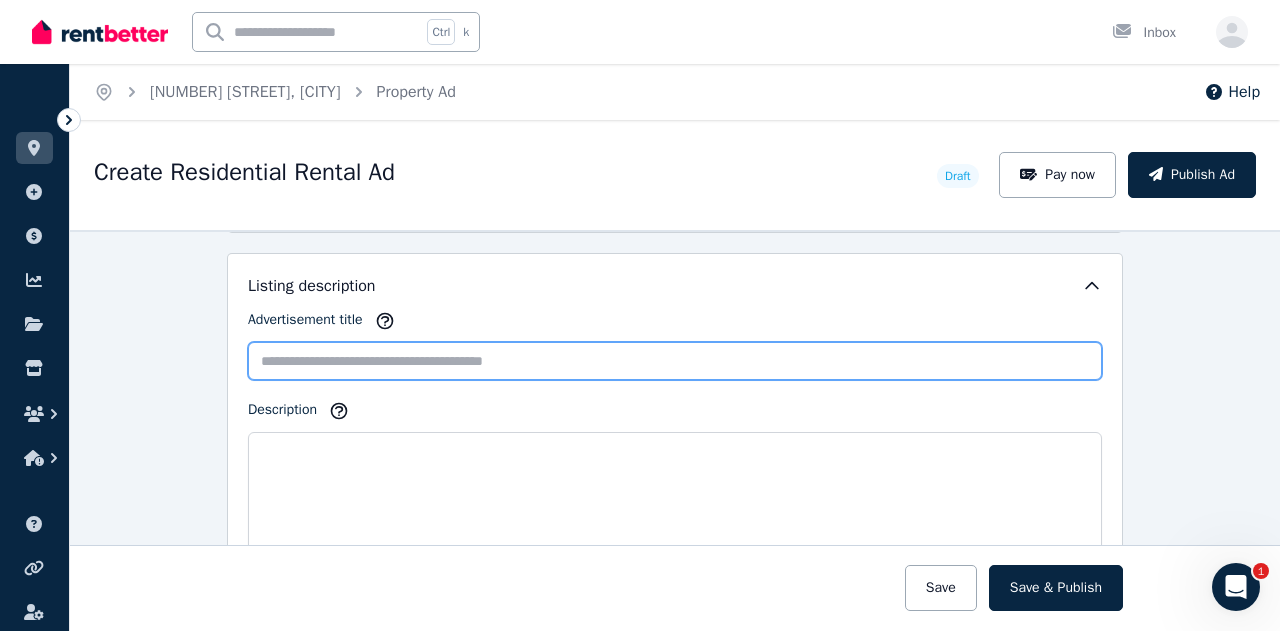 click on "Advertisement title" at bounding box center (675, 361) 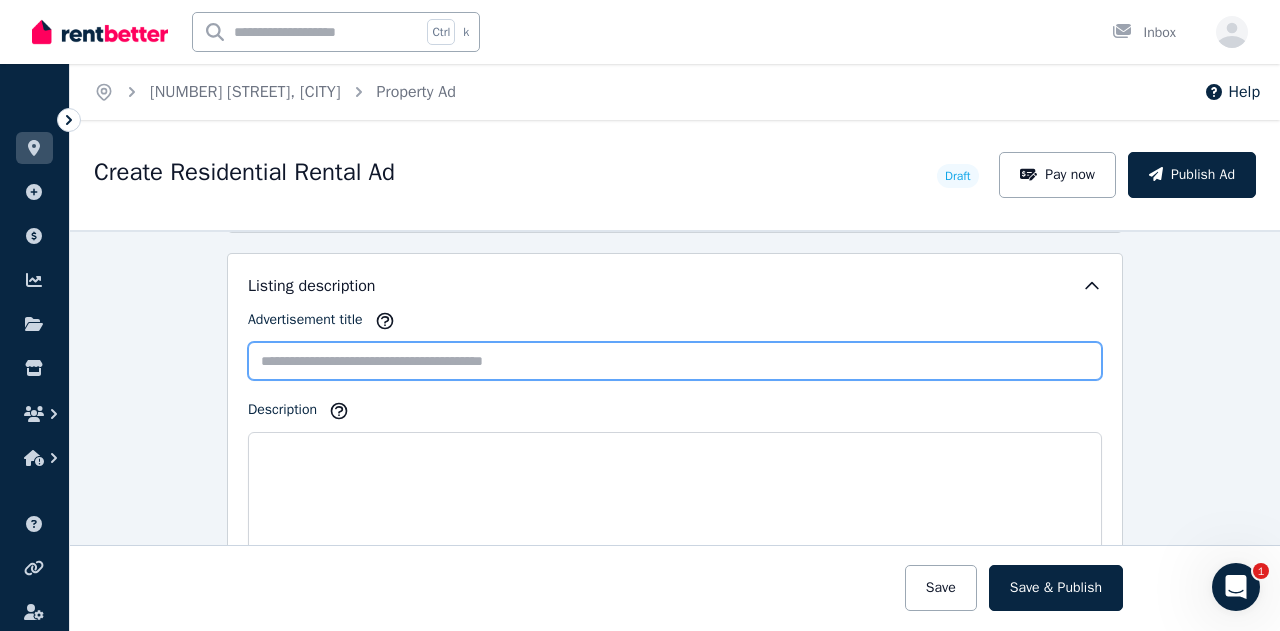 type on "*" 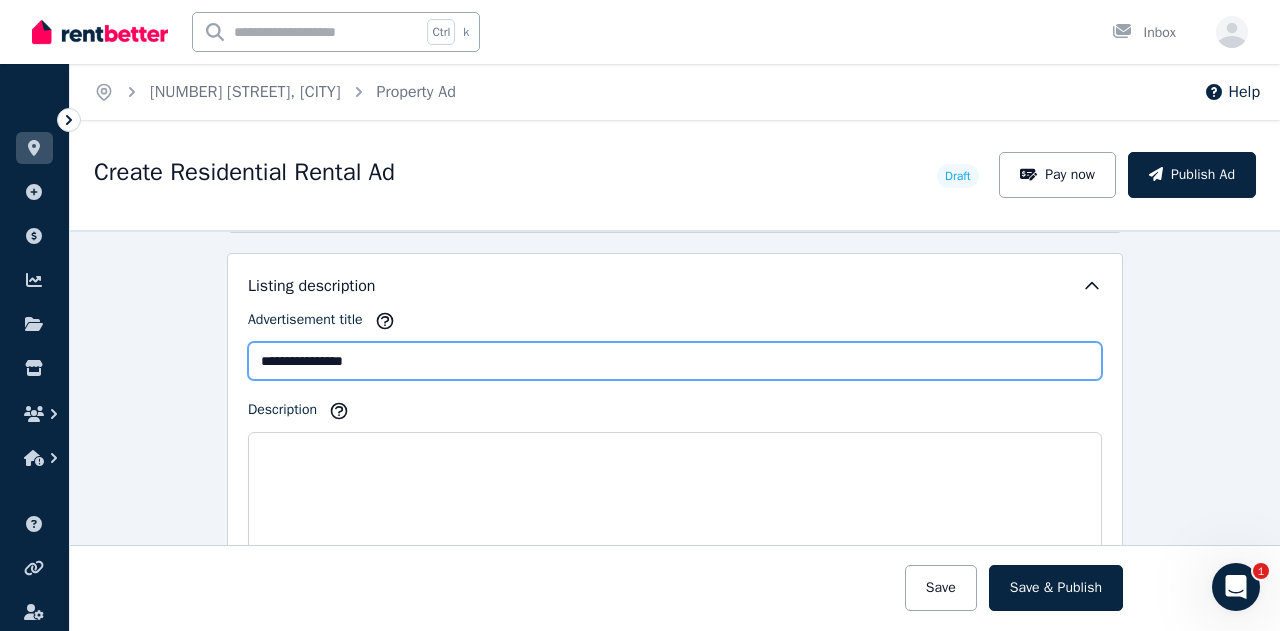 scroll, scrollTop: 1242, scrollLeft: 0, axis: vertical 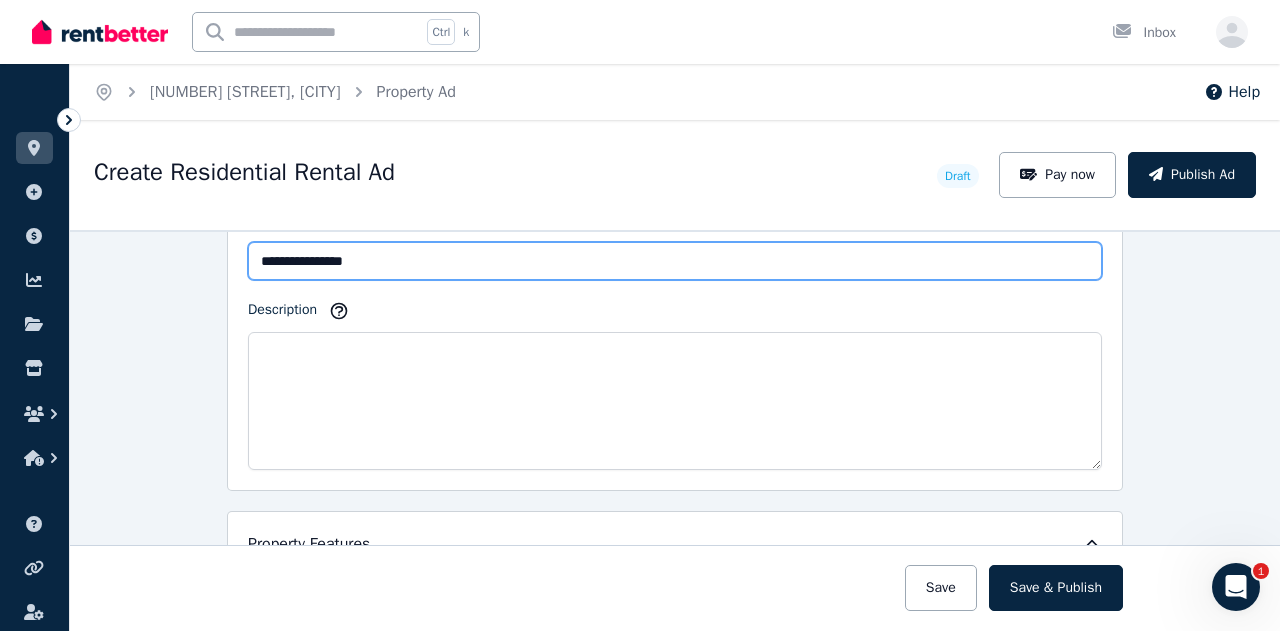 type on "**********" 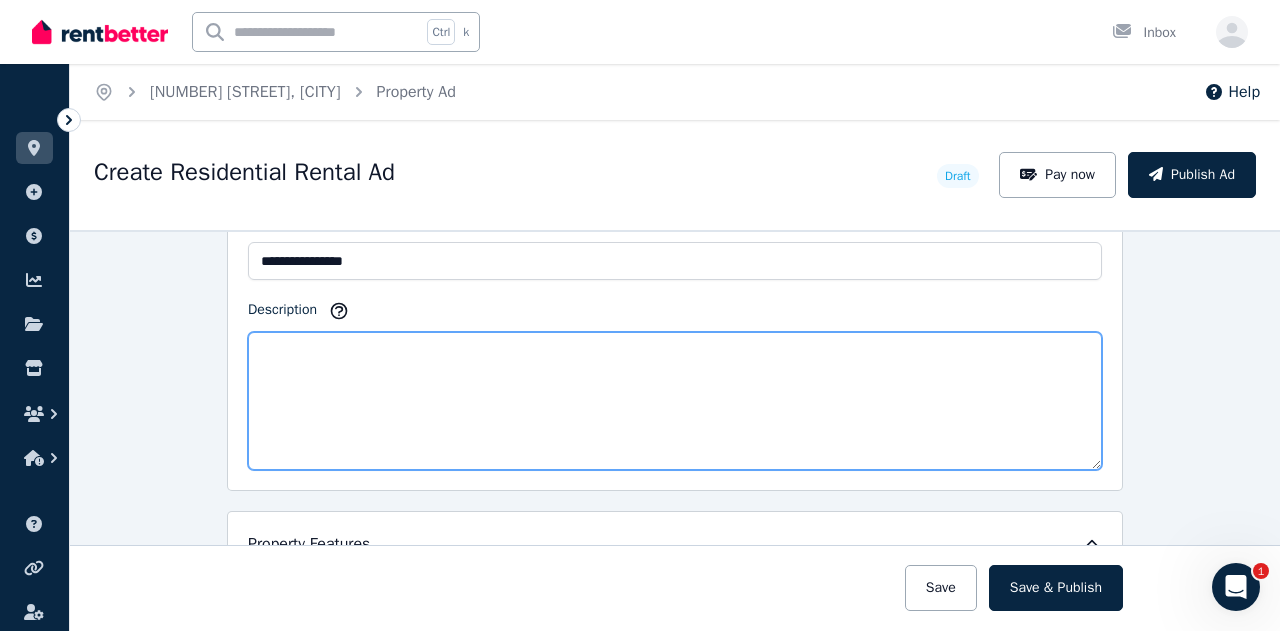 click on "Description" at bounding box center [675, 401] 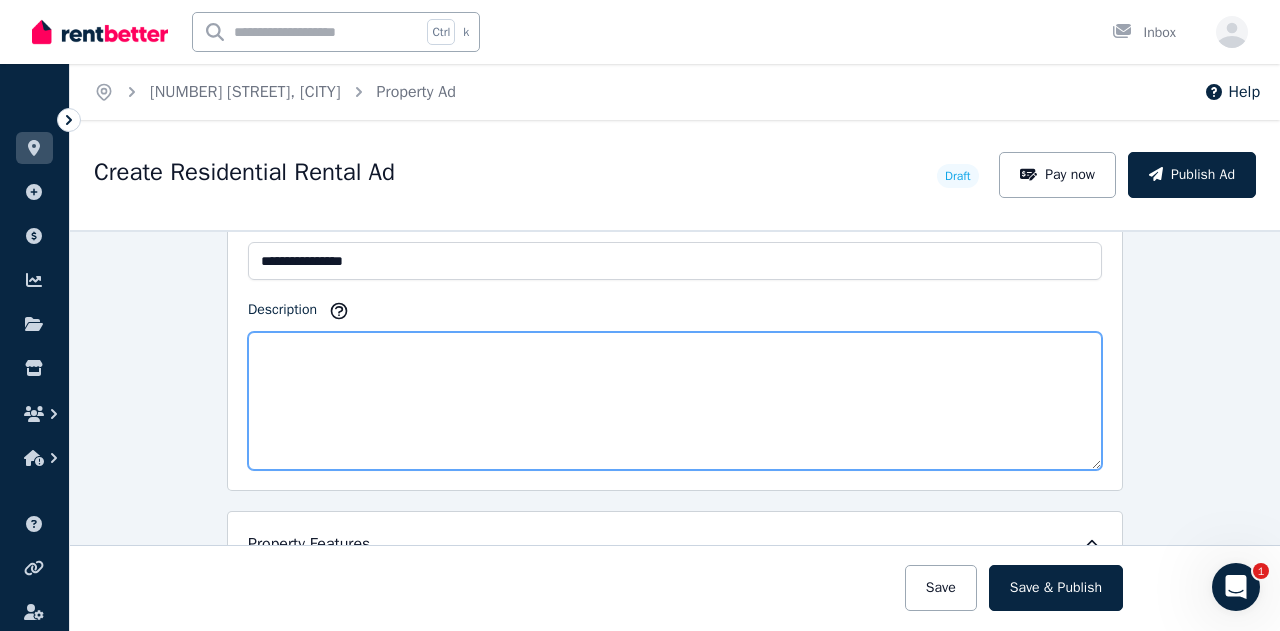 type on "*" 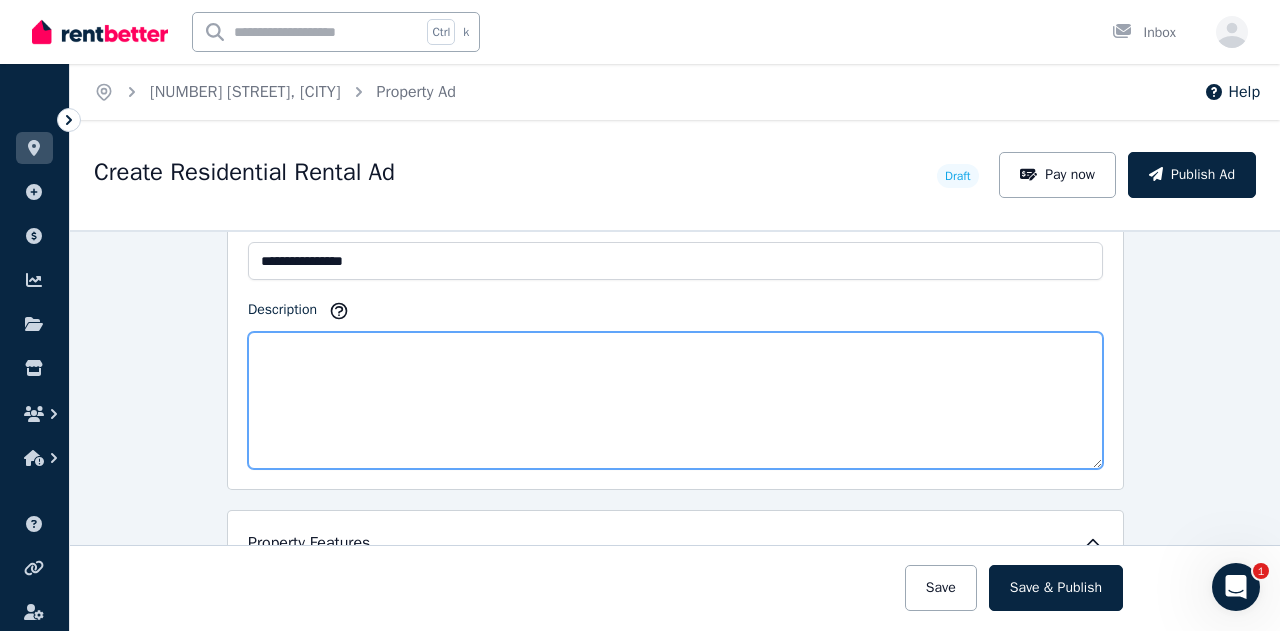 paste on "**********" 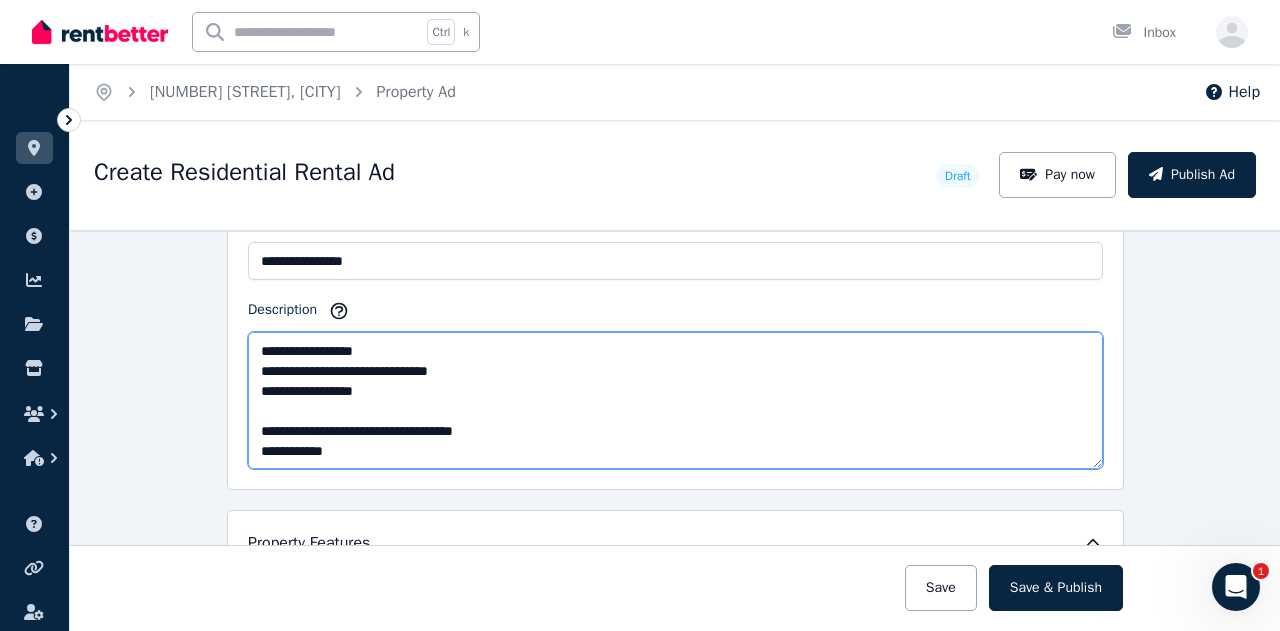 scroll, scrollTop: 400, scrollLeft: 0, axis: vertical 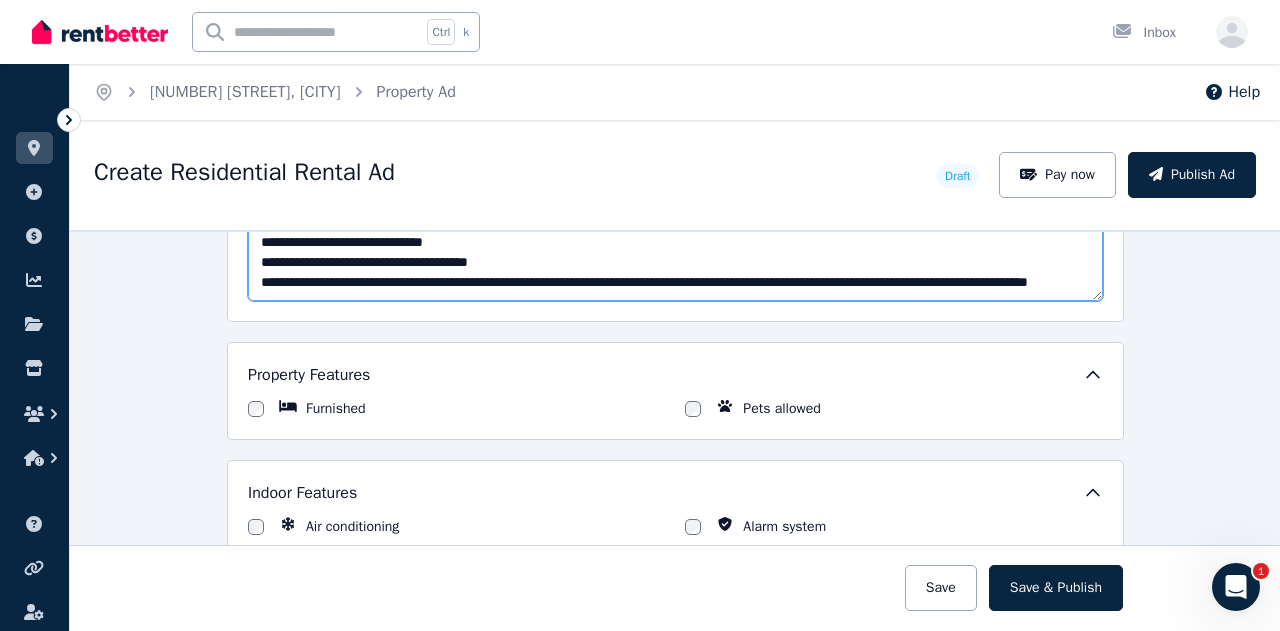 type on "**********" 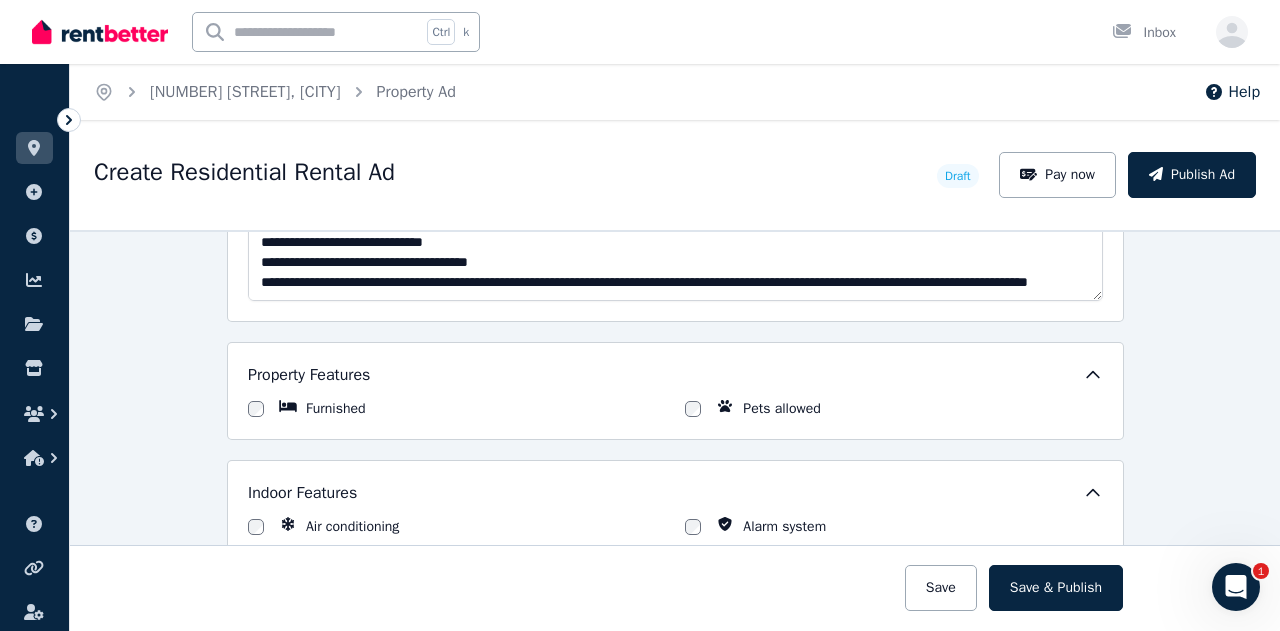 click 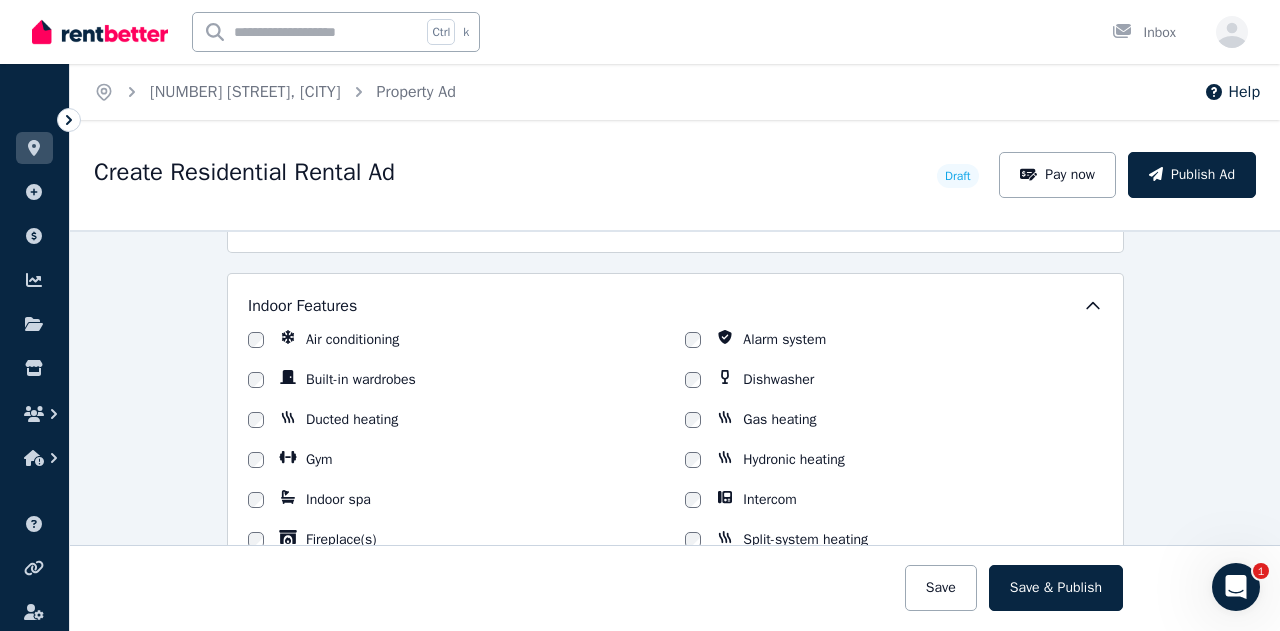 scroll, scrollTop: 1588, scrollLeft: 0, axis: vertical 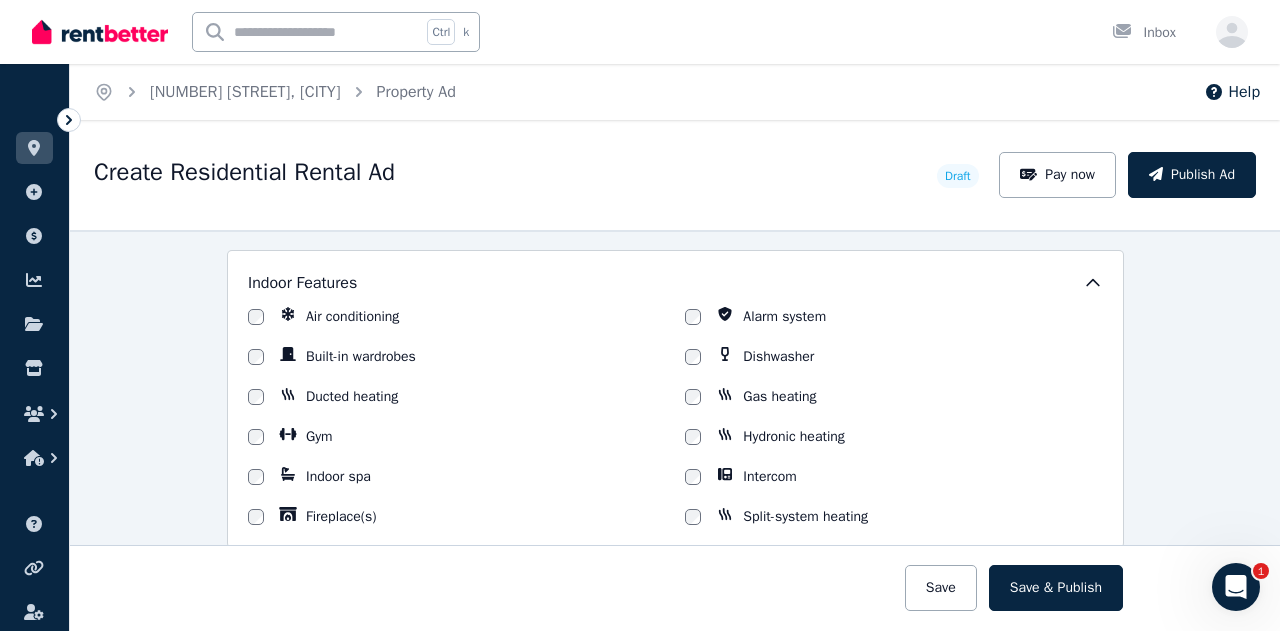 click on "Split-system heating" at bounding box center [893, 517] 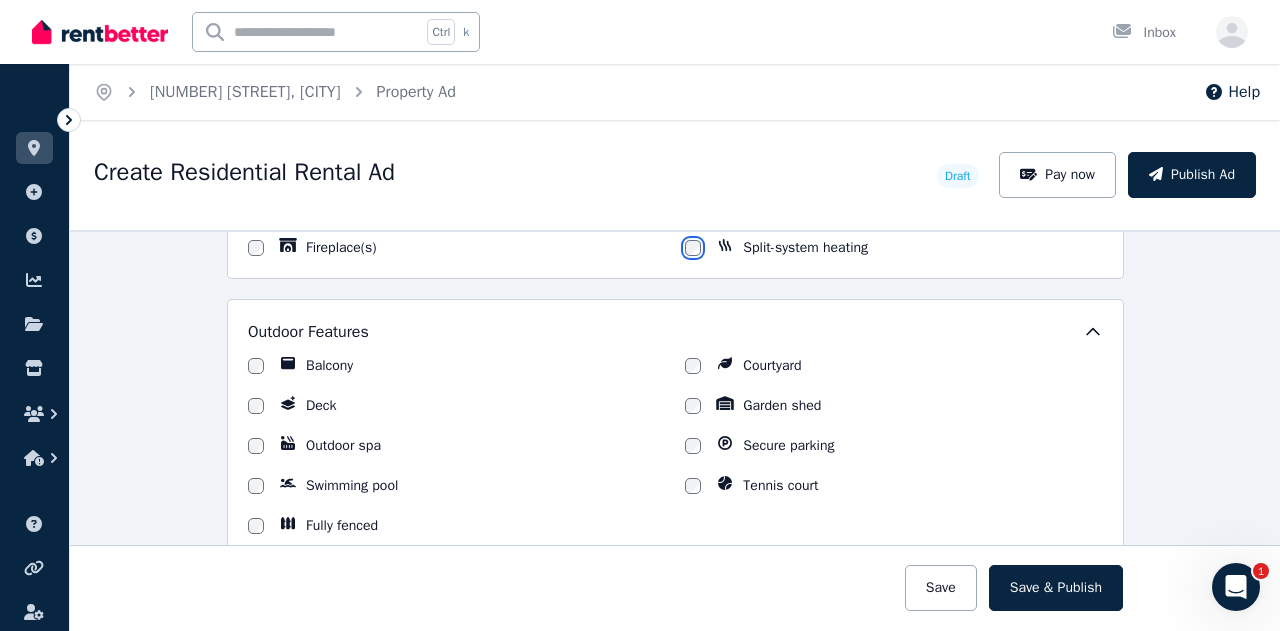 scroll, scrollTop: 1889, scrollLeft: 0, axis: vertical 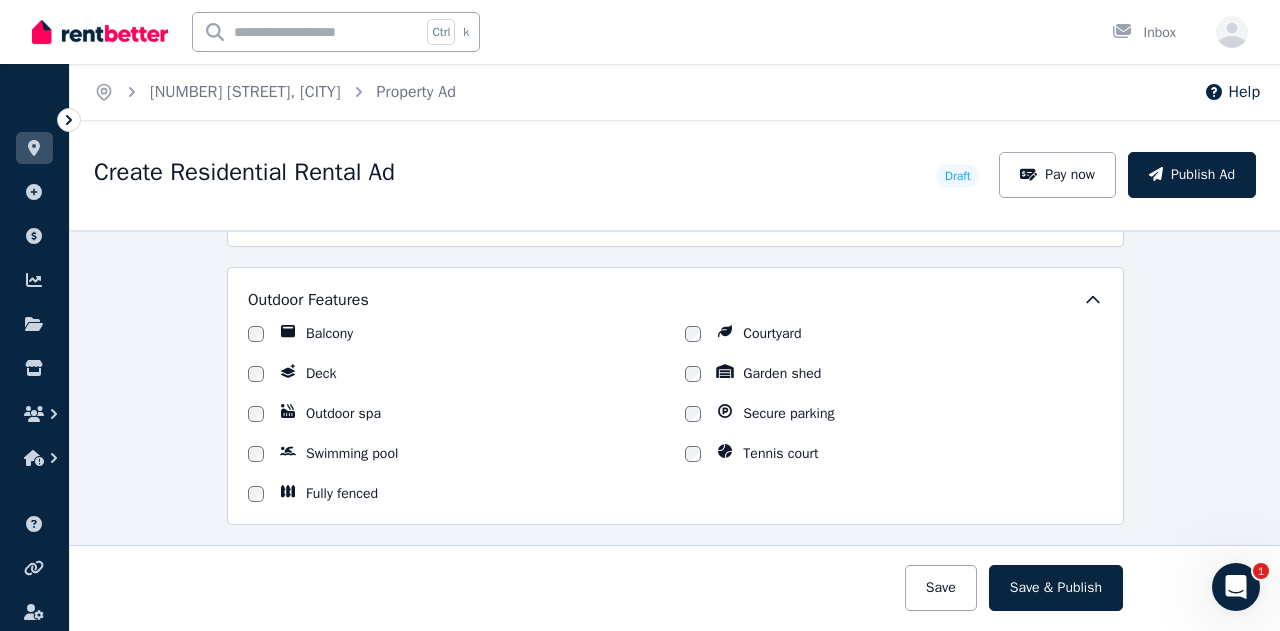 click on "Balcony Courtyard Deck Garden shed Outdoor spa Secure parking Swimming pool Tennis court Fully fenced" at bounding box center [675, 414] 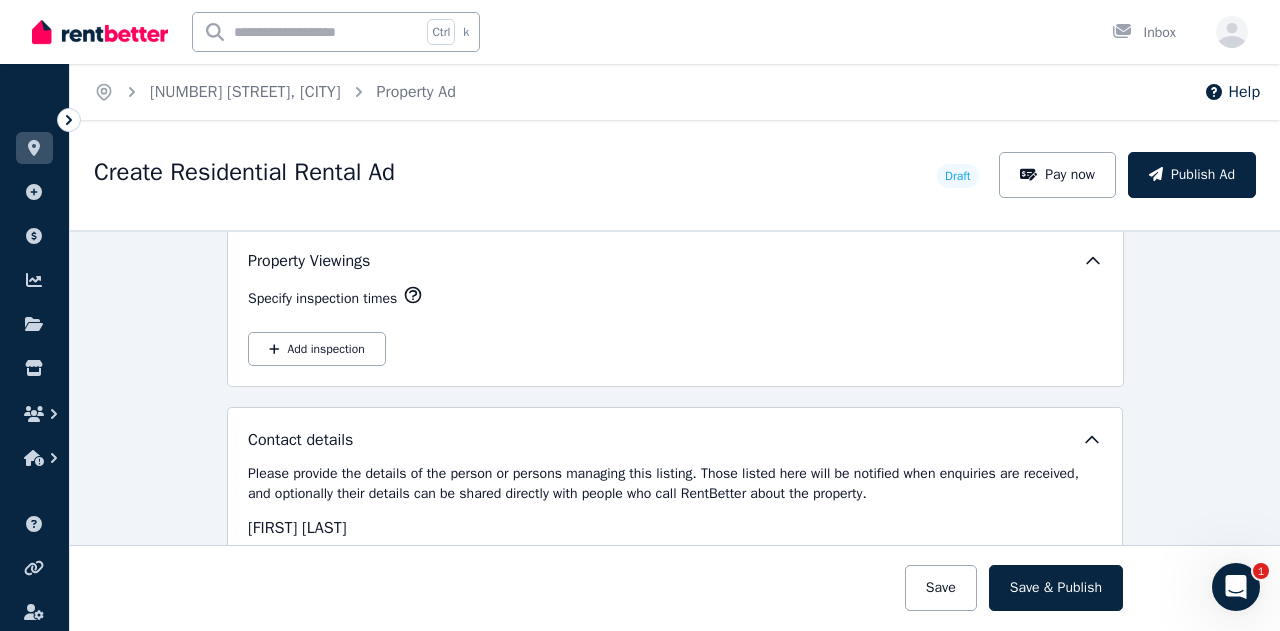 scroll, scrollTop: 2808, scrollLeft: 0, axis: vertical 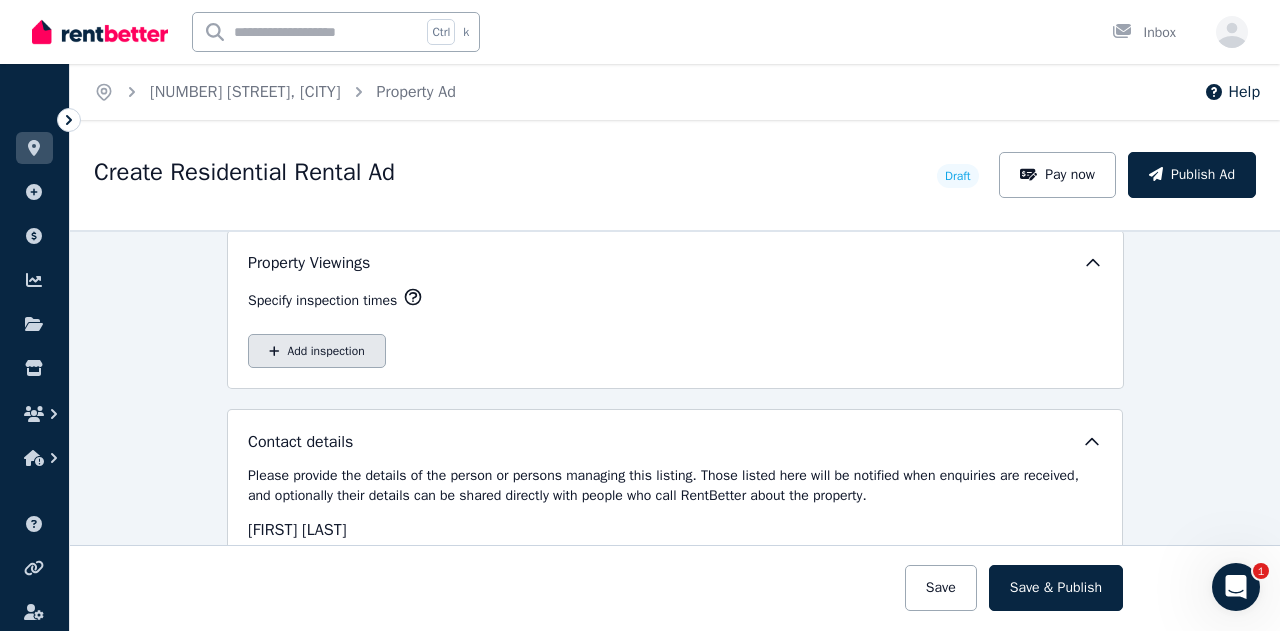 click on "Add inspection" at bounding box center [317, 351] 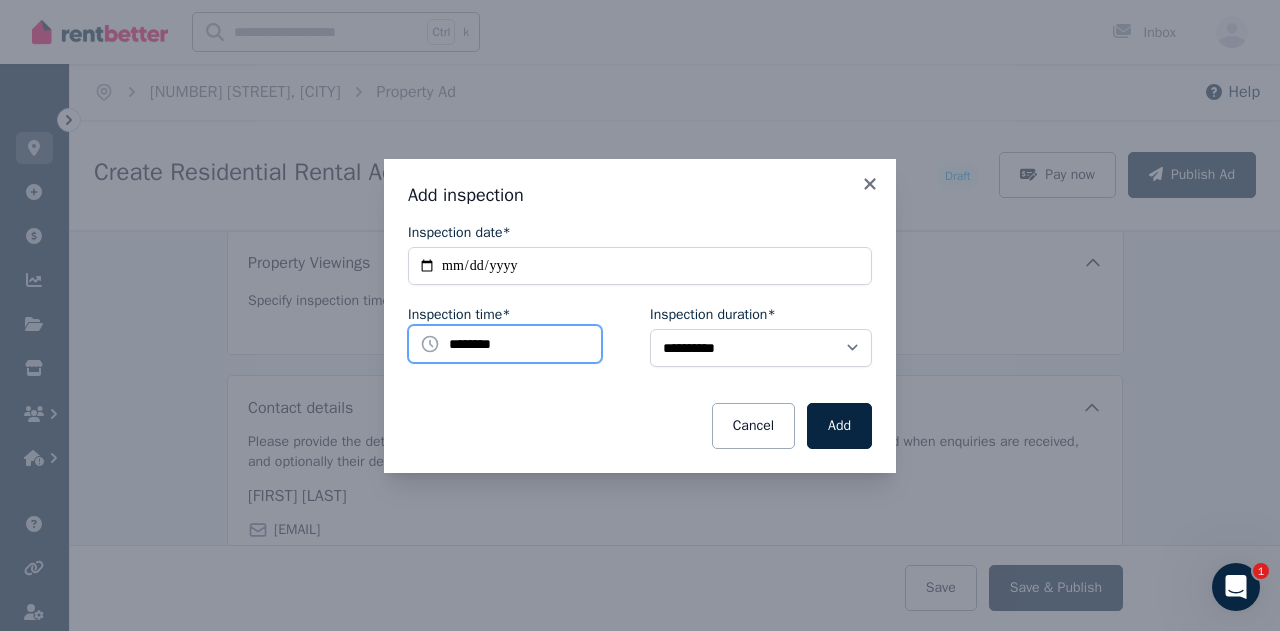 click on "********" at bounding box center (505, 344) 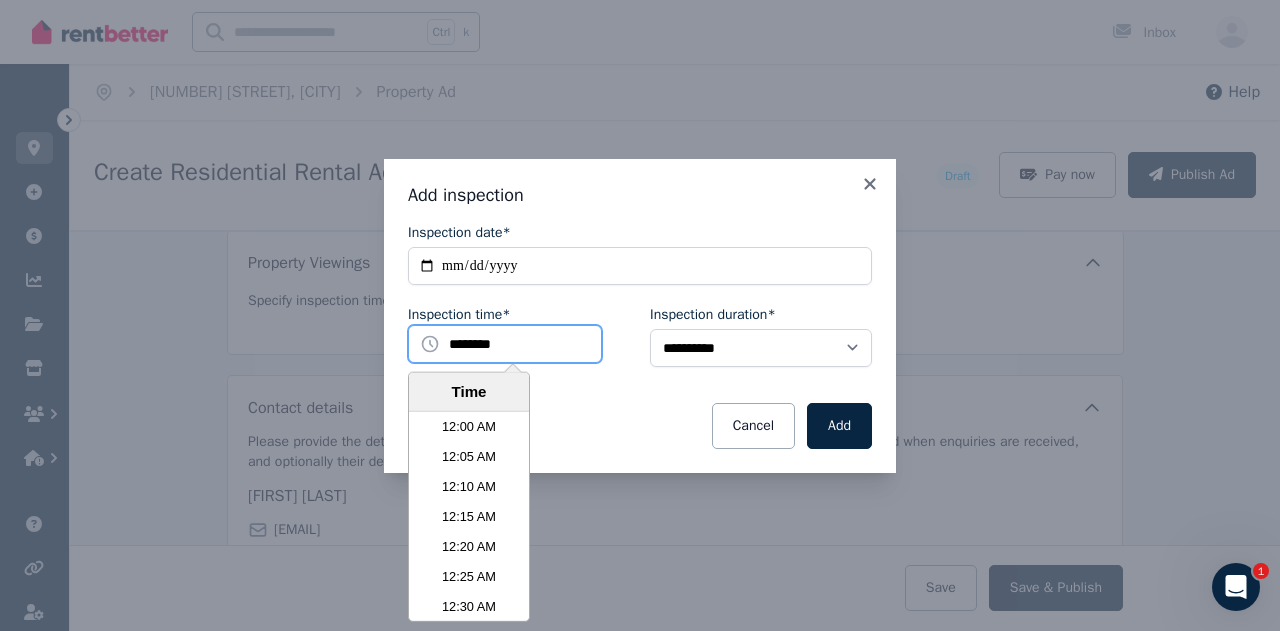 scroll, scrollTop: 3690, scrollLeft: 0, axis: vertical 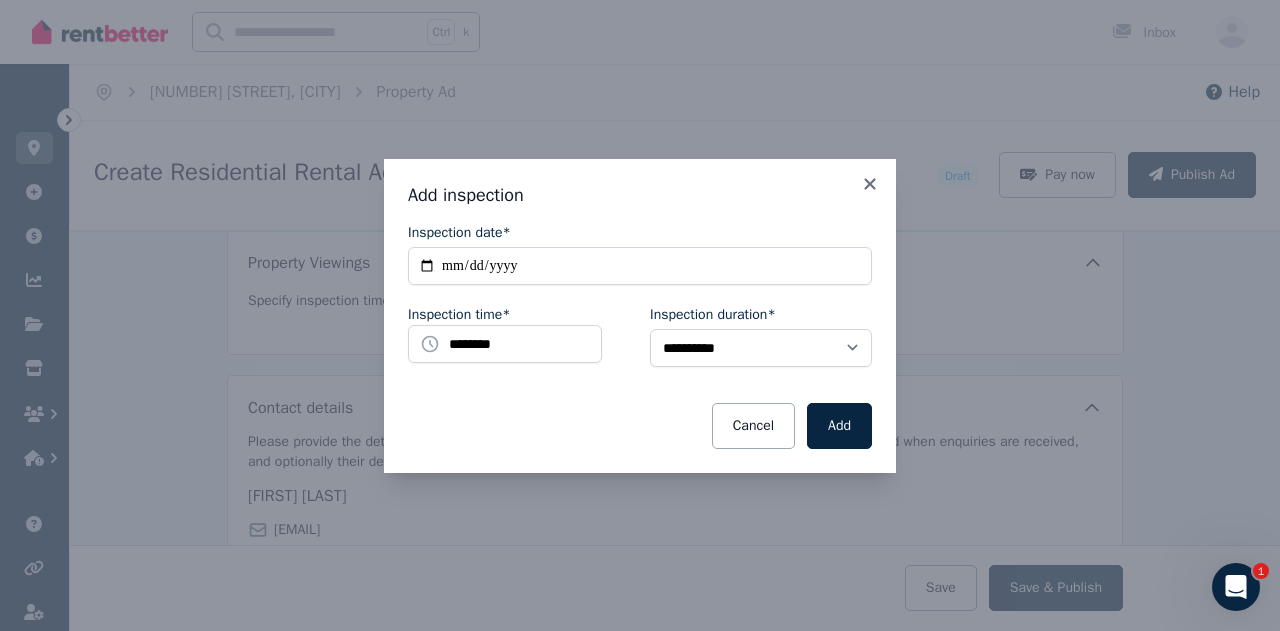 click on "Cancel Add" at bounding box center (640, 426) 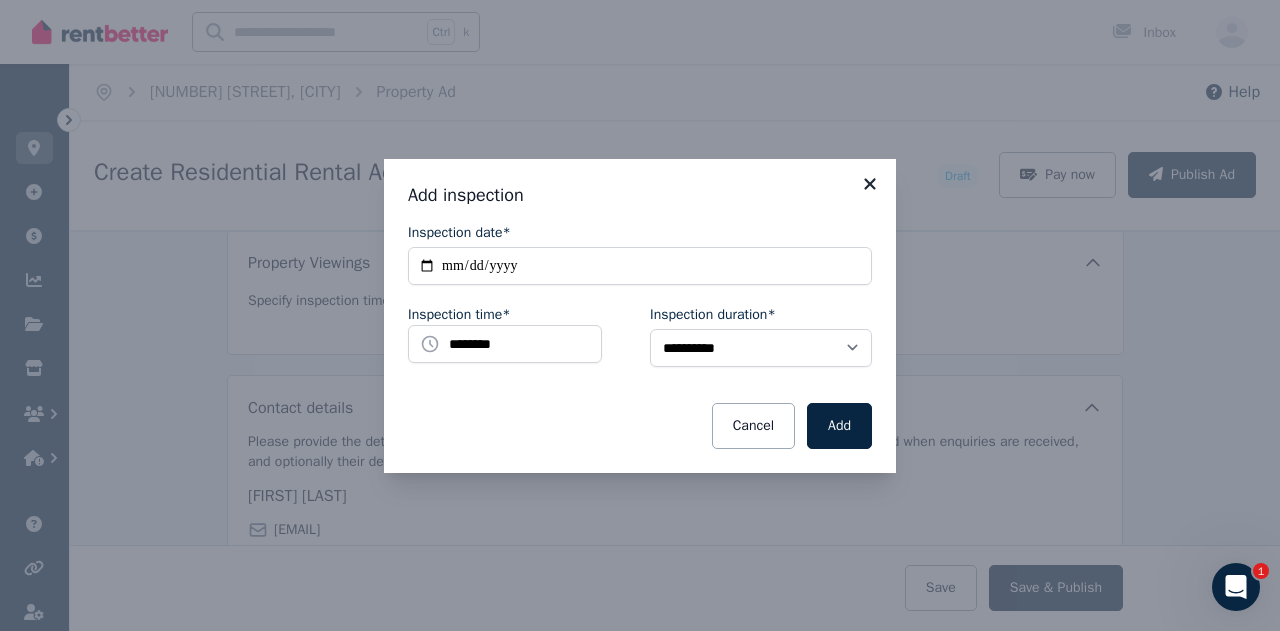 click 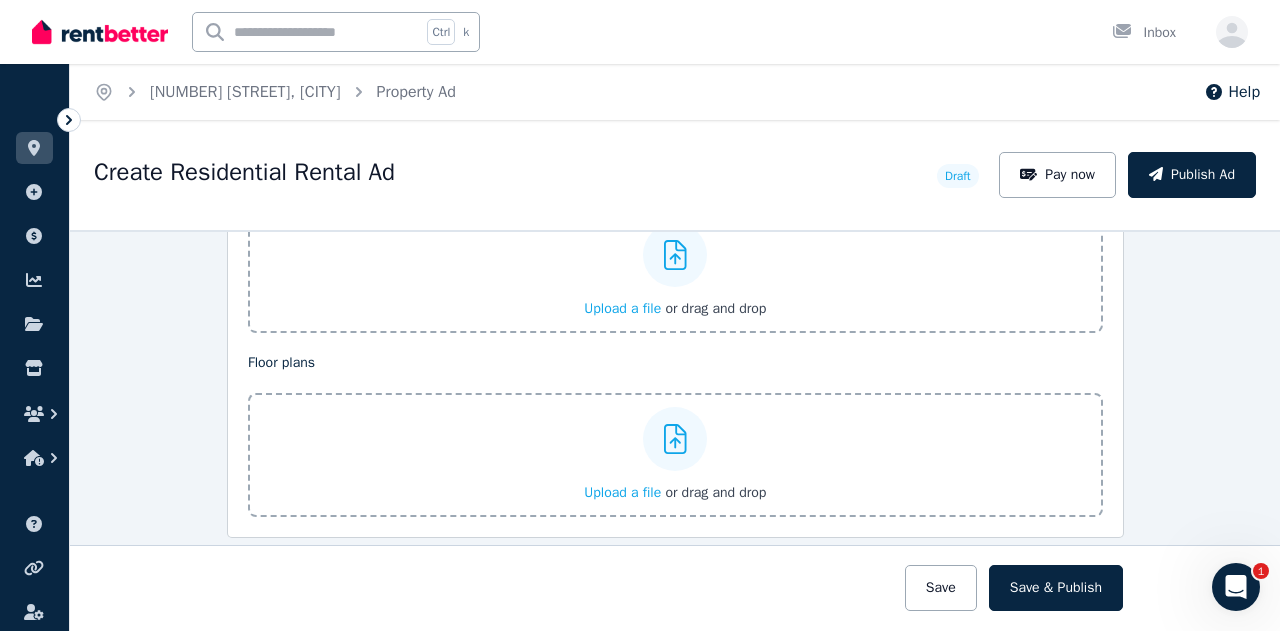 scroll, scrollTop: 2478, scrollLeft: 0, axis: vertical 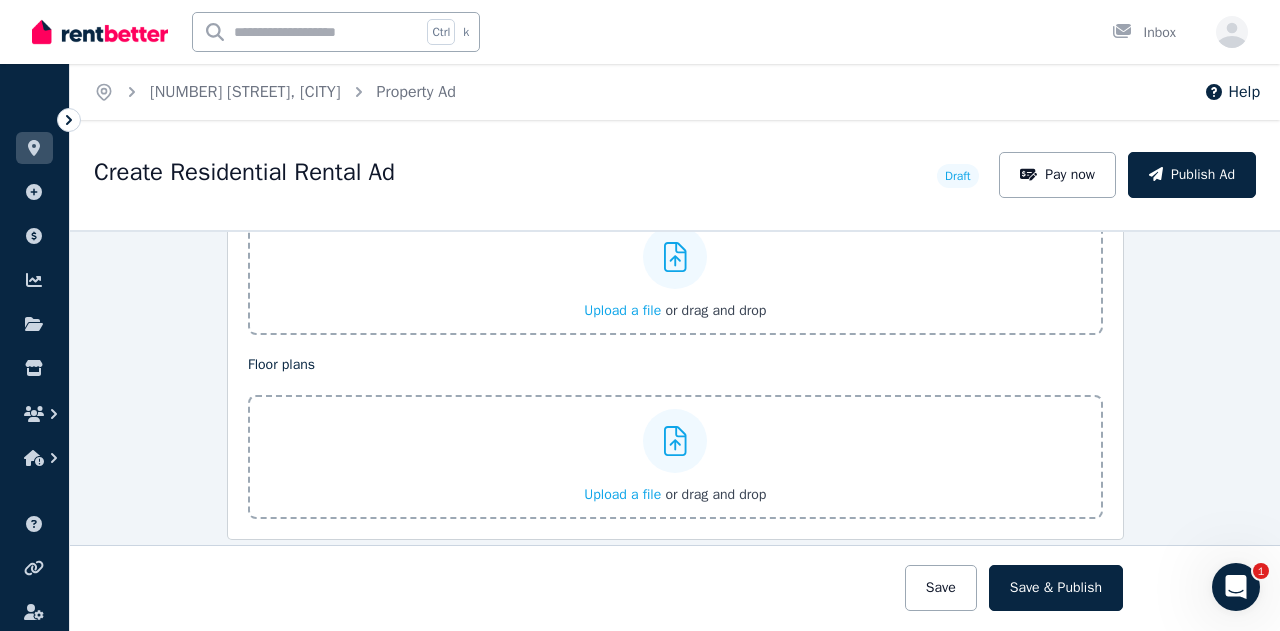 click on "Upload a file   or drag and drop" at bounding box center [675, 457] 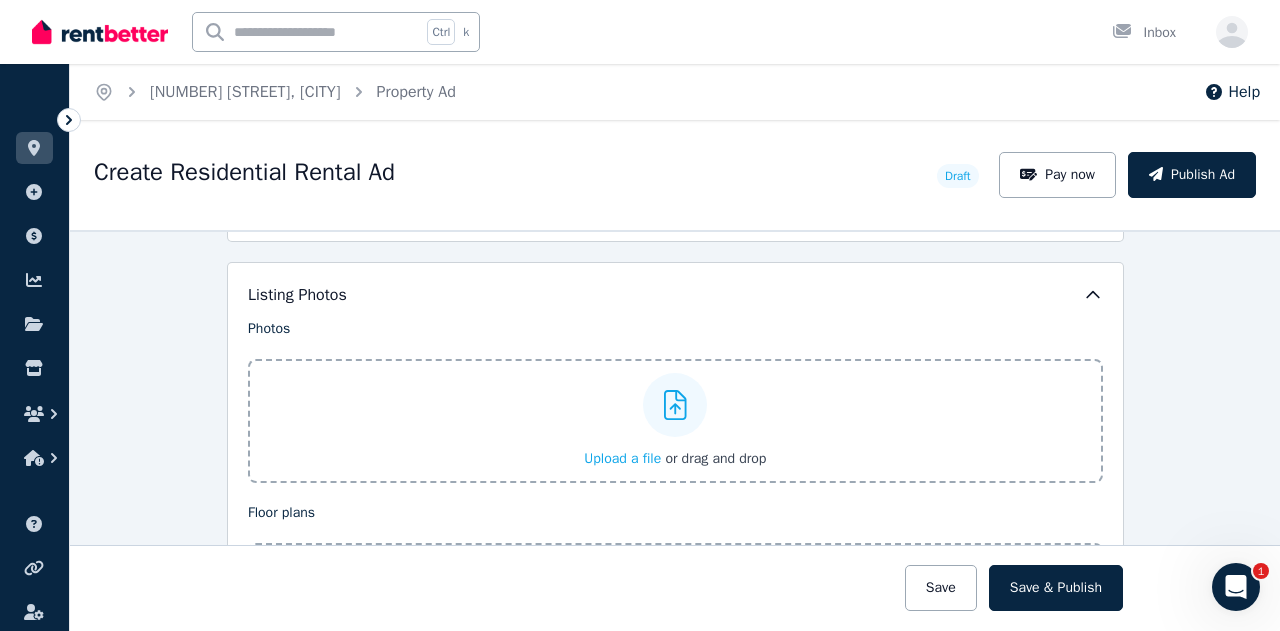 scroll, scrollTop: 2328, scrollLeft: 0, axis: vertical 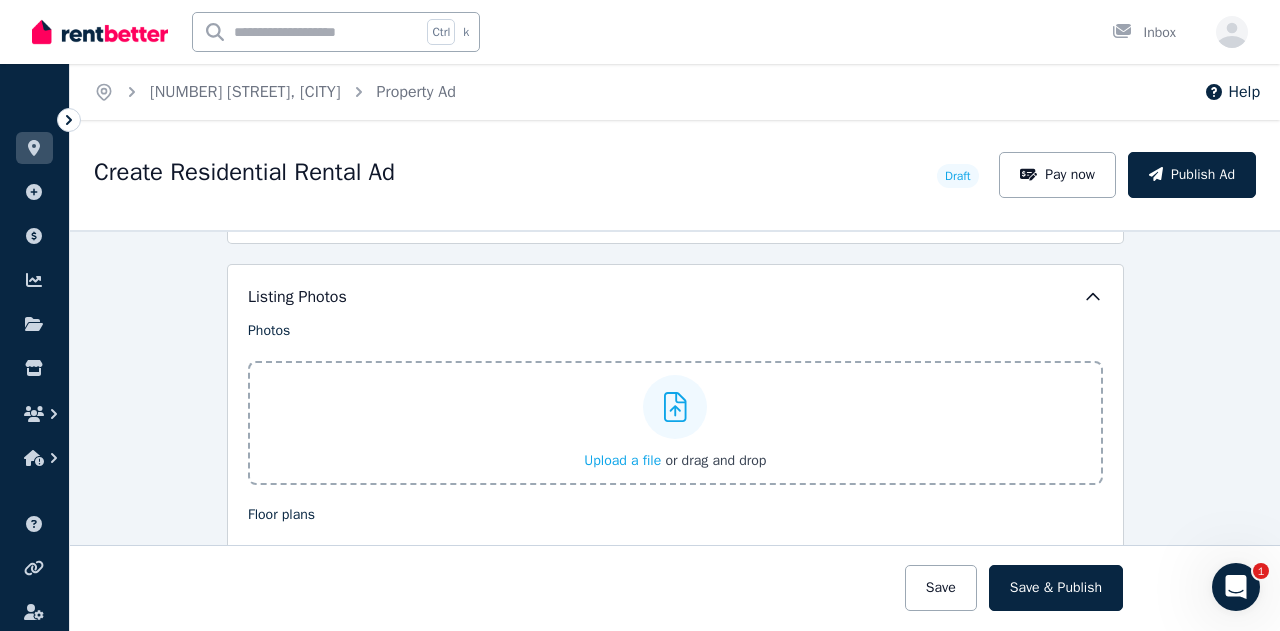 click 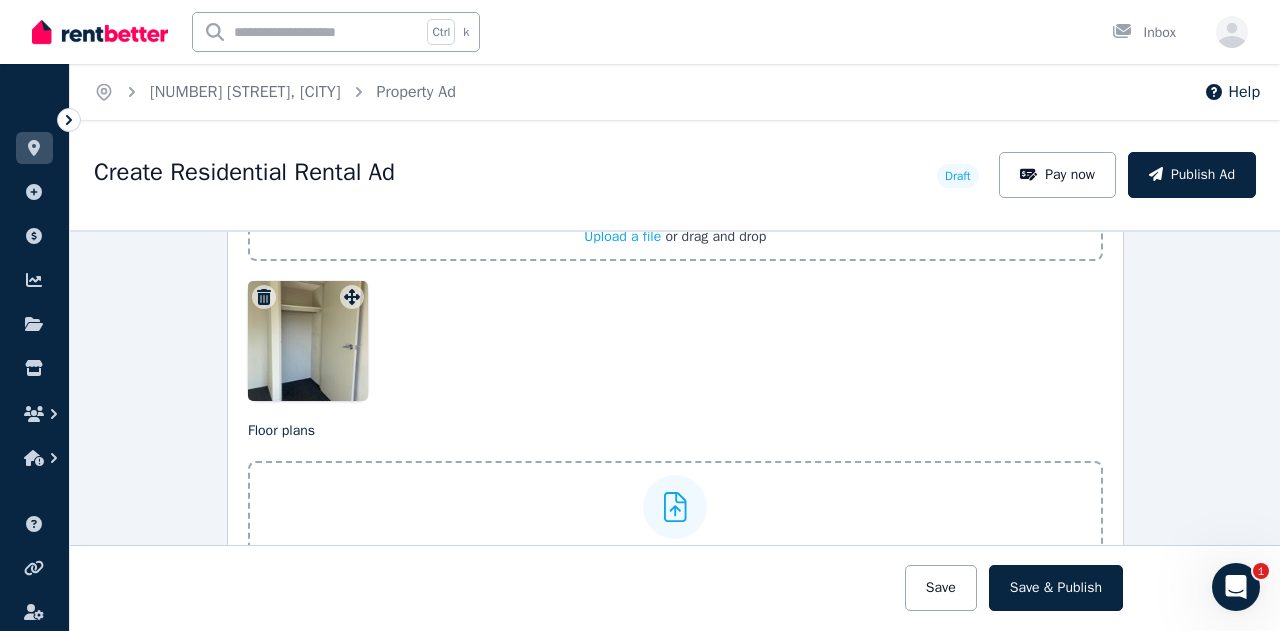 scroll, scrollTop: 2554, scrollLeft: 0, axis: vertical 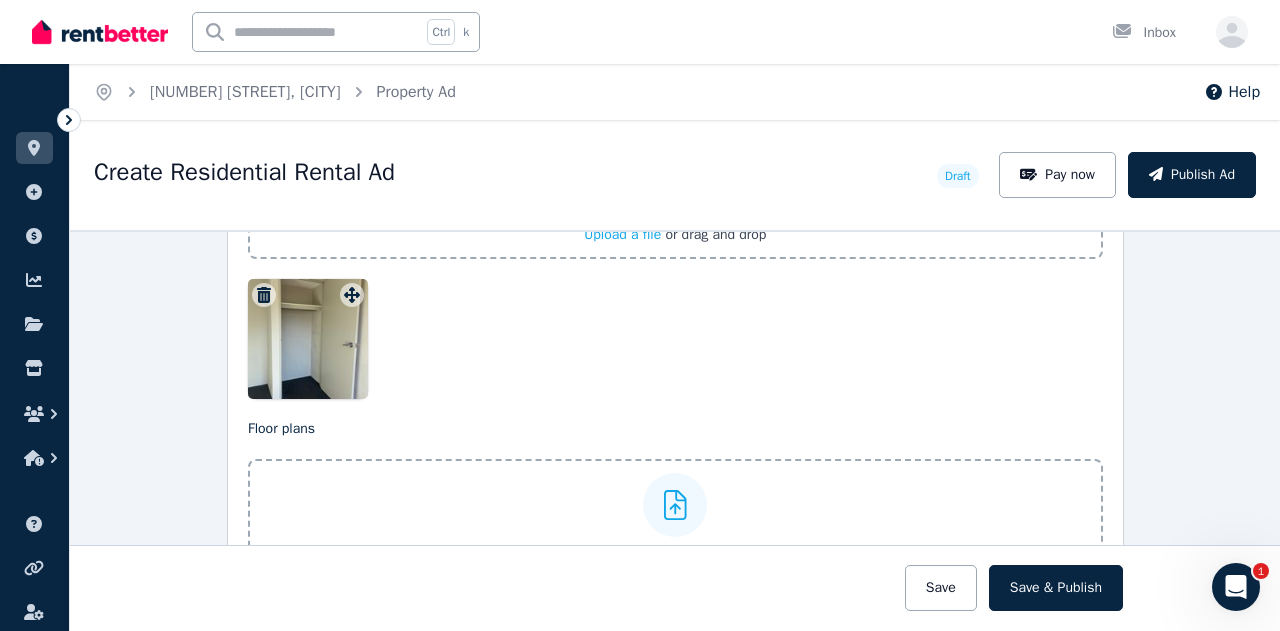click 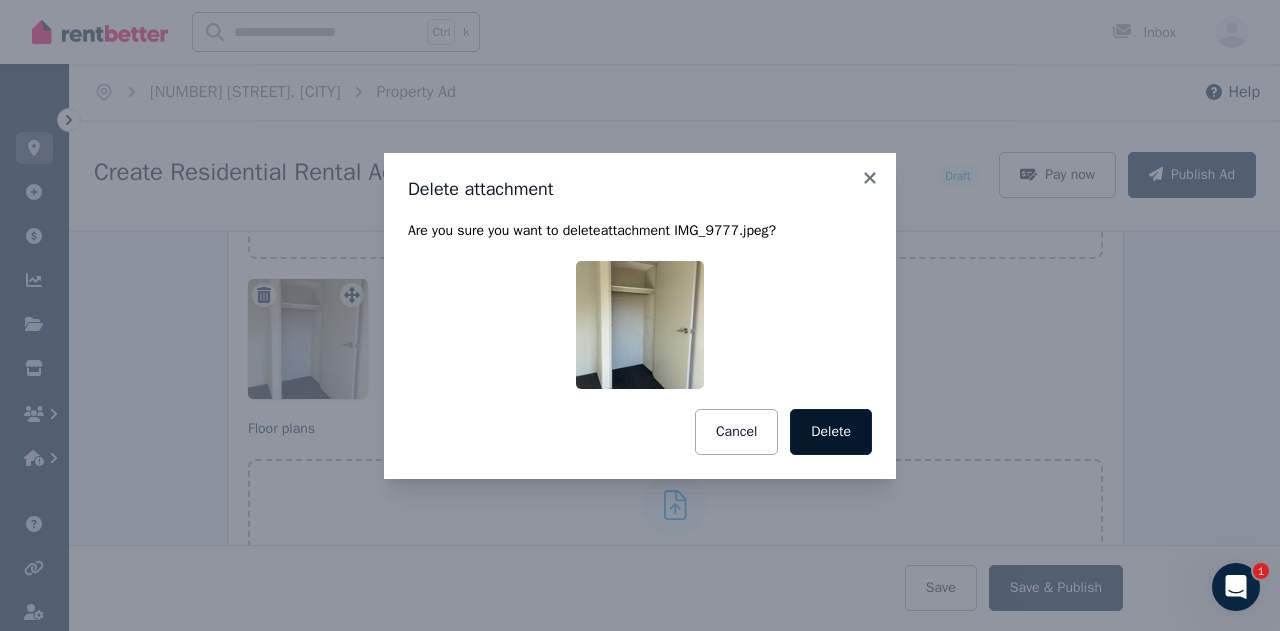 click on "Delete" at bounding box center (831, 432) 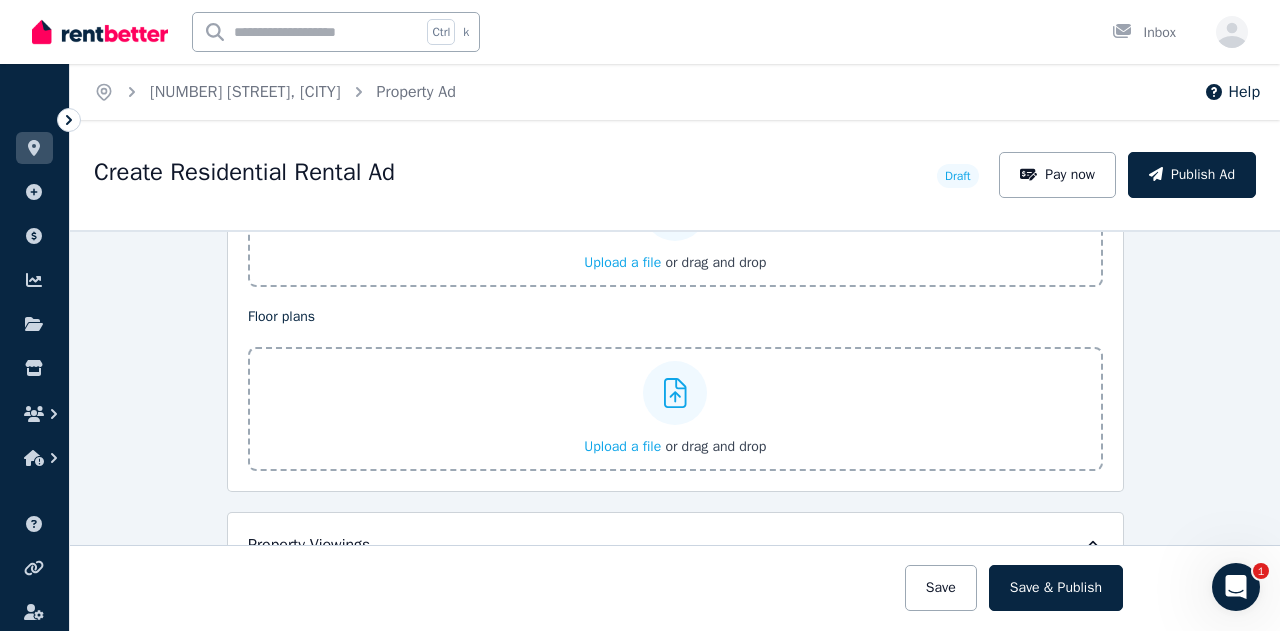 scroll, scrollTop: 2378, scrollLeft: 0, axis: vertical 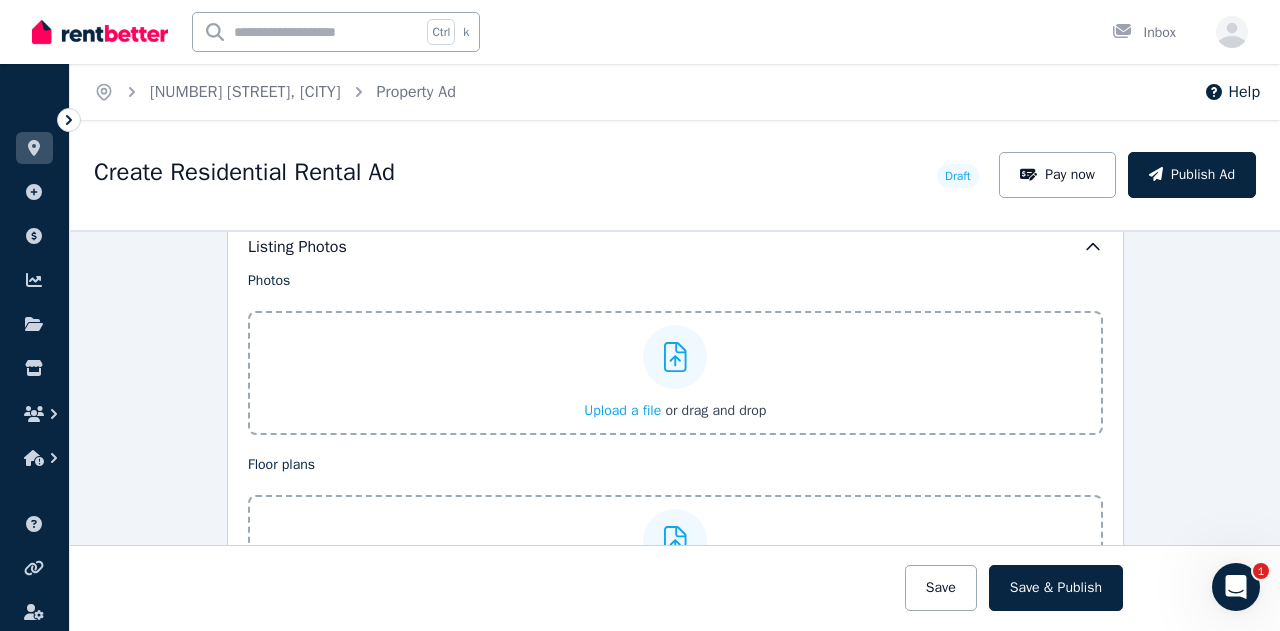 click 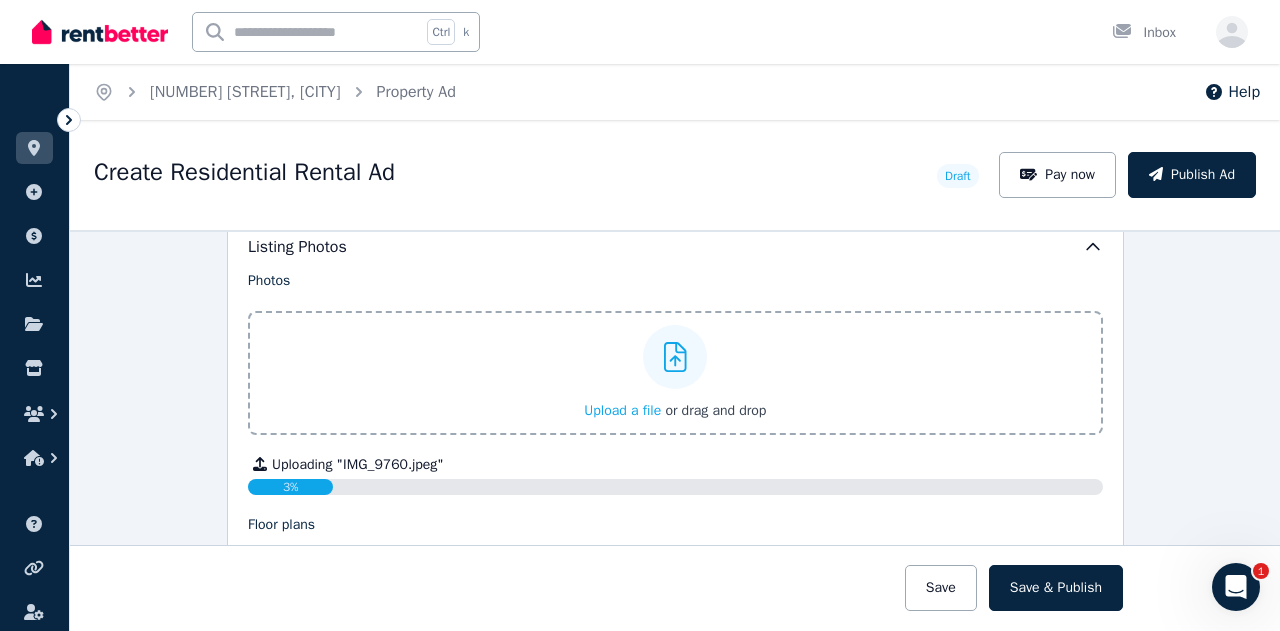 click on "3%" at bounding box center (290, 487) 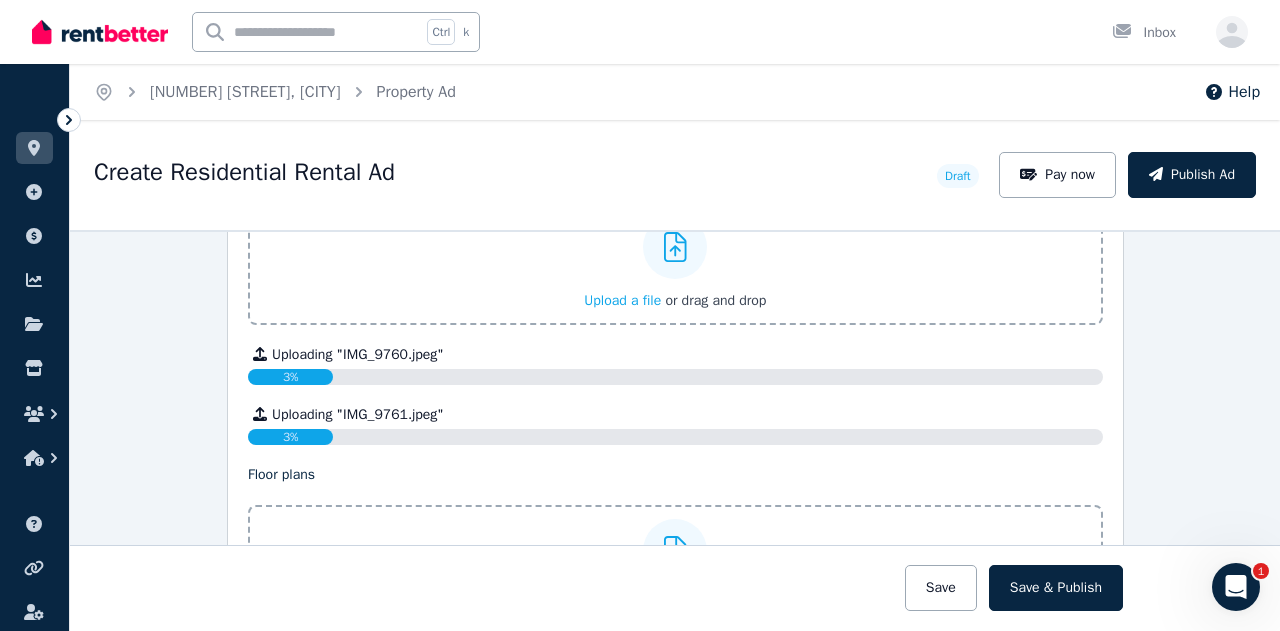 scroll, scrollTop: 2486, scrollLeft: 0, axis: vertical 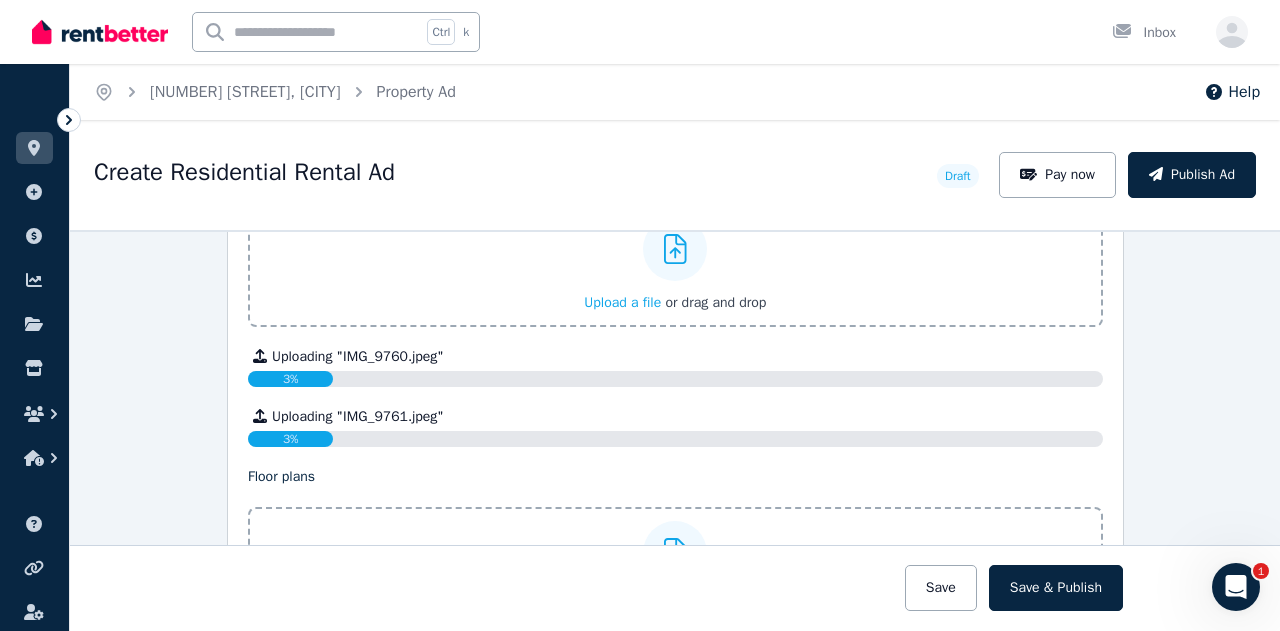 click on "Create Residential Rental Ad" at bounding box center (509, 175) 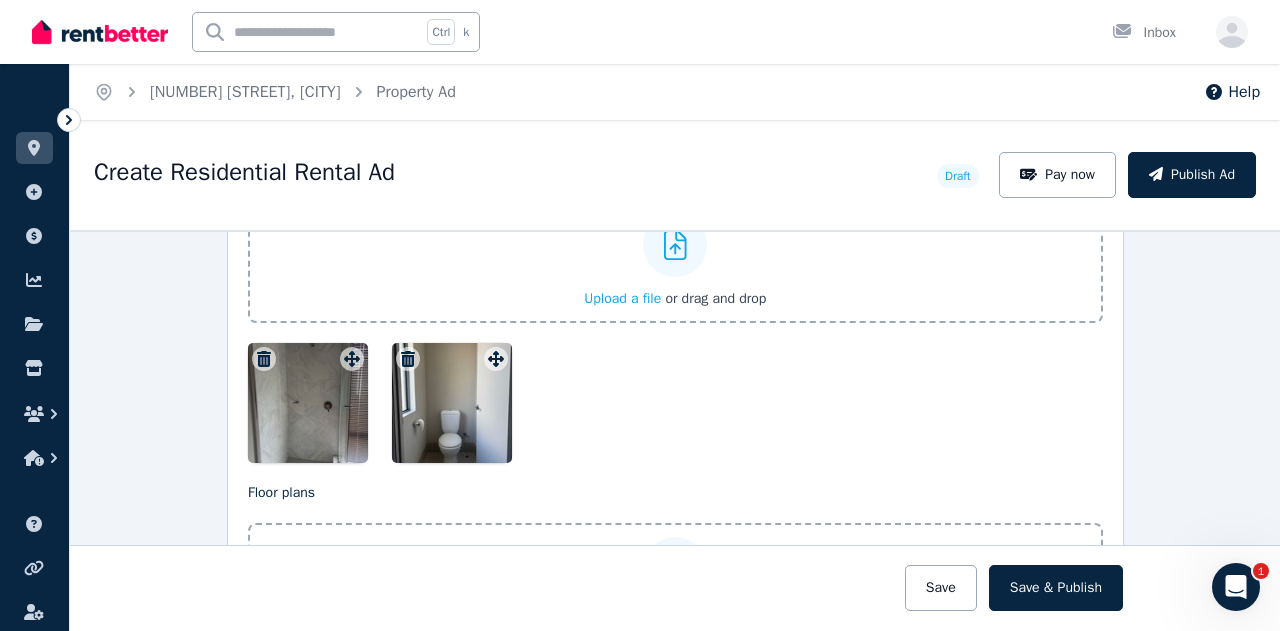 scroll, scrollTop: 2490, scrollLeft: 0, axis: vertical 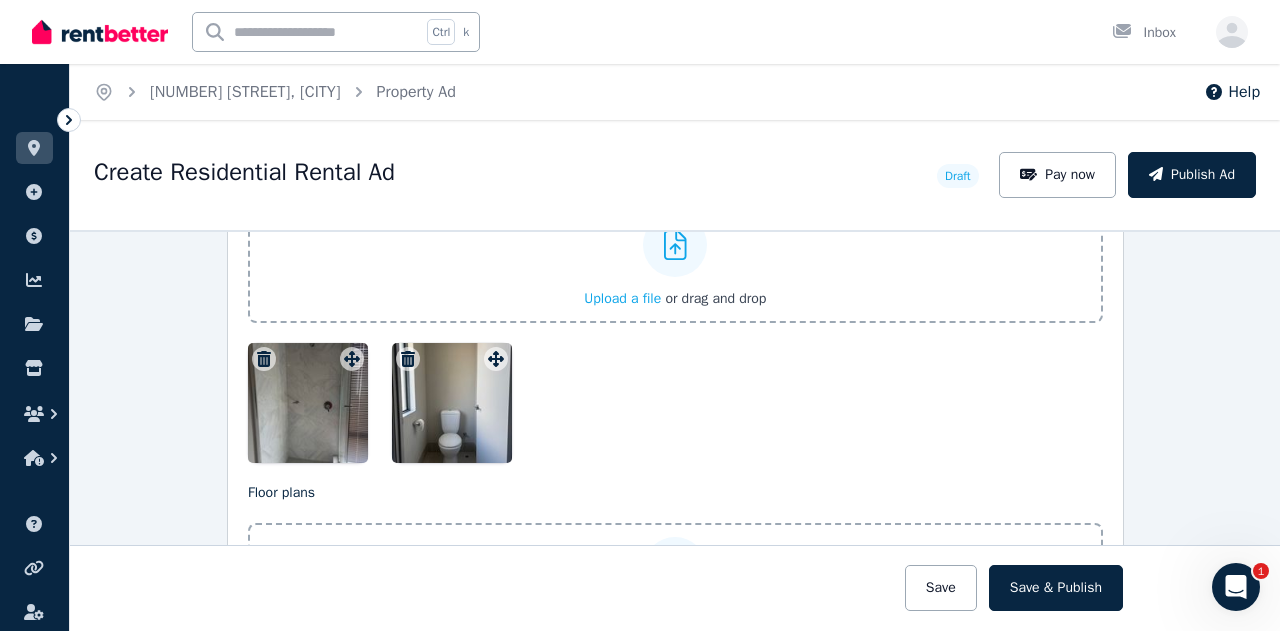 click 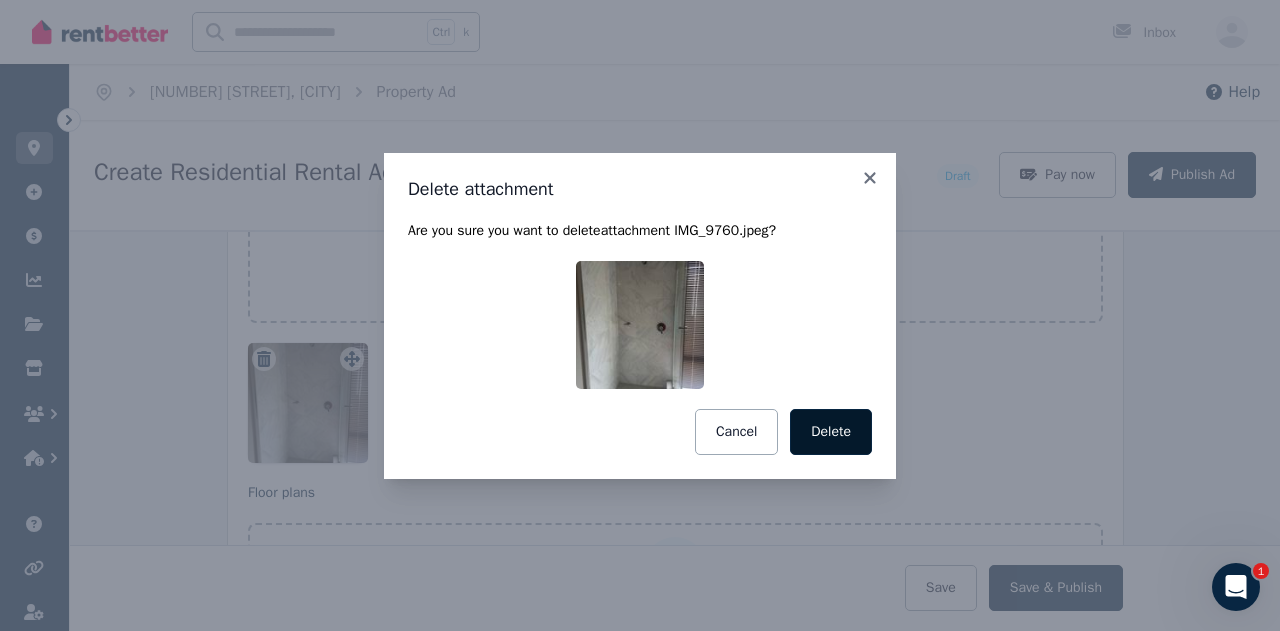 click on "Delete" at bounding box center (831, 432) 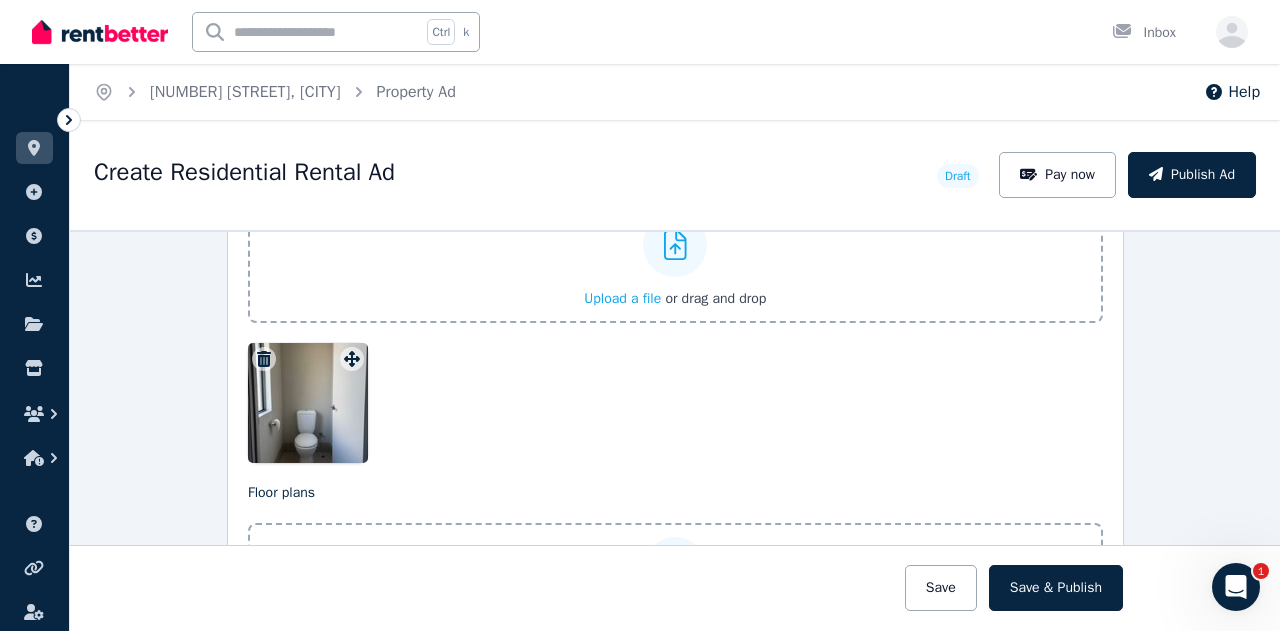 scroll, scrollTop: 2408, scrollLeft: 0, axis: vertical 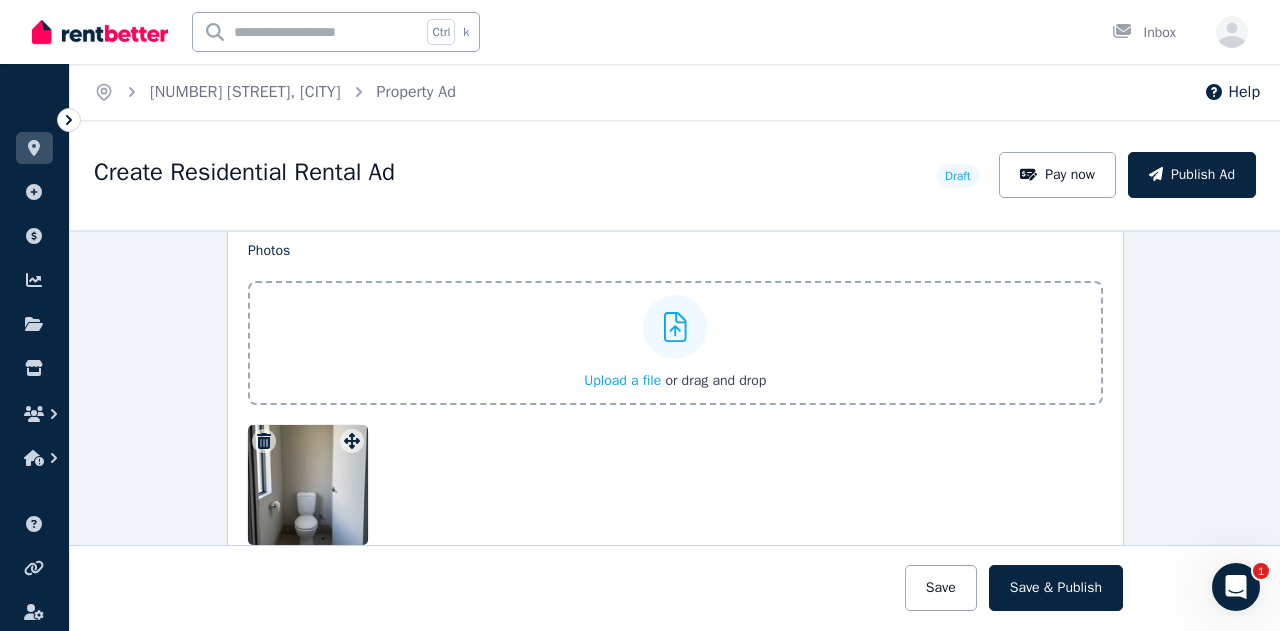 click 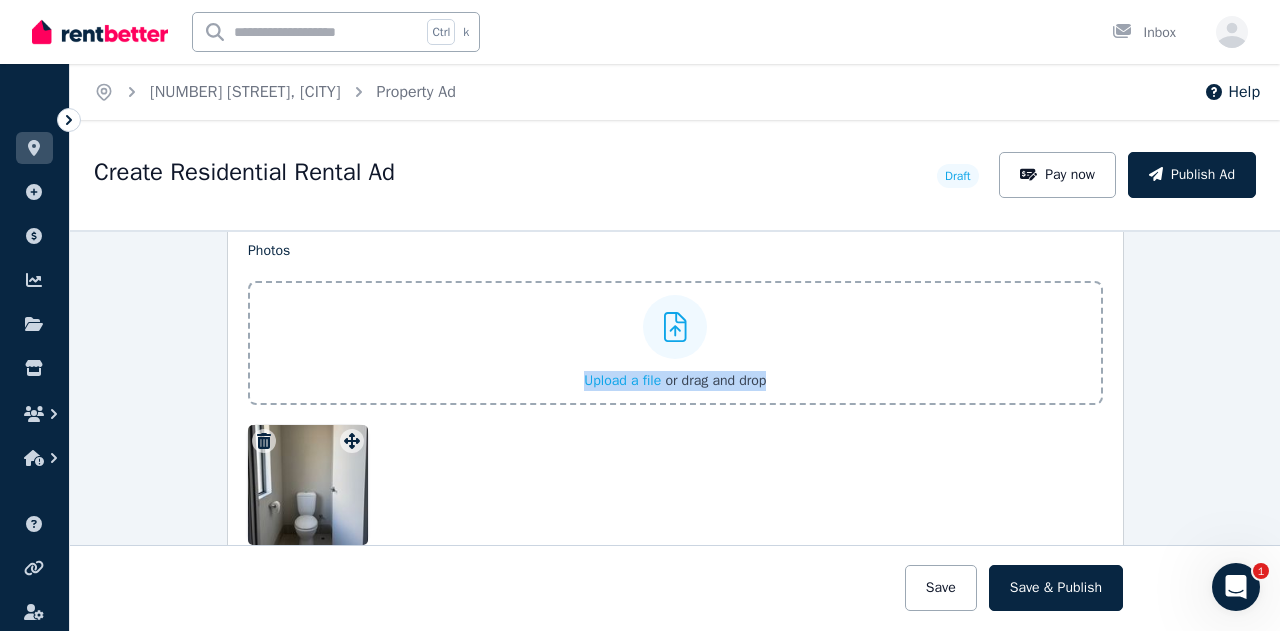 drag, startPoint x: 327, startPoint y: 483, endPoint x: 340, endPoint y: 313, distance: 170.49634 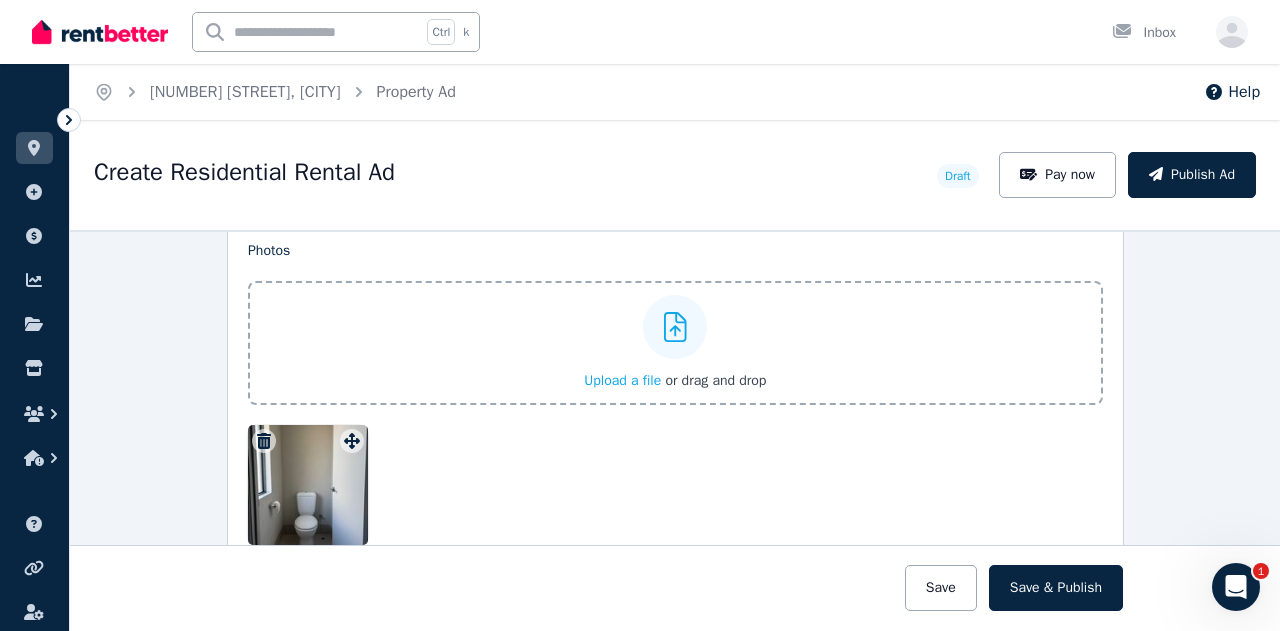 click at bounding box center (675, 327) 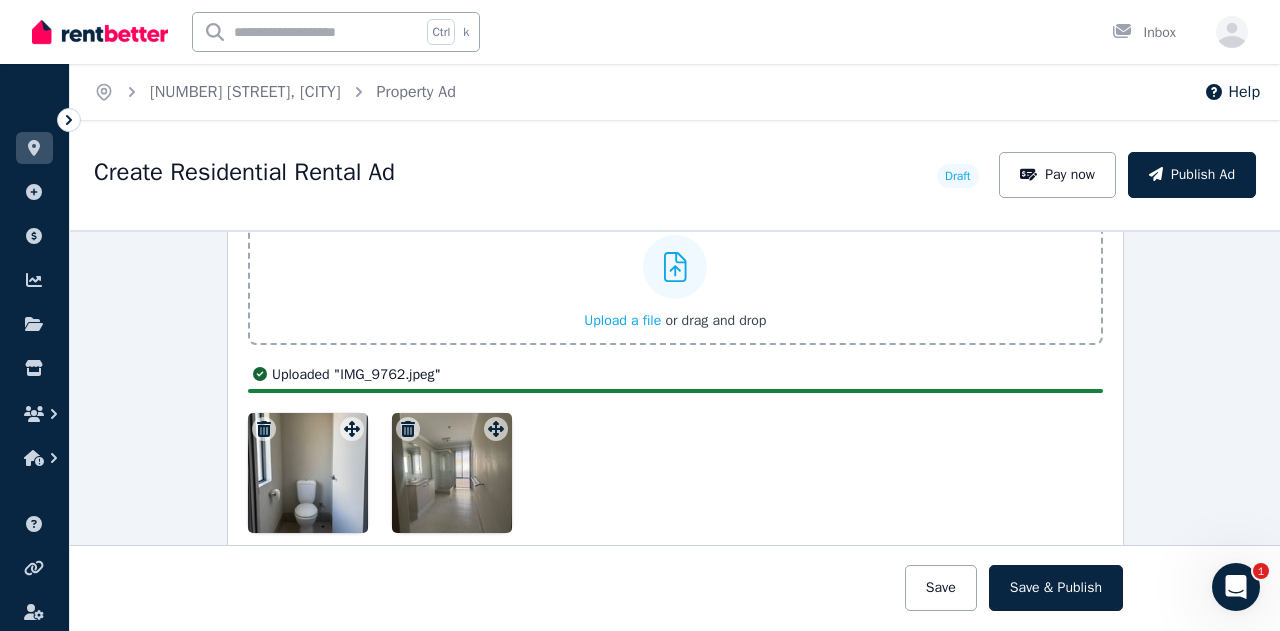 scroll, scrollTop: 2466, scrollLeft: 0, axis: vertical 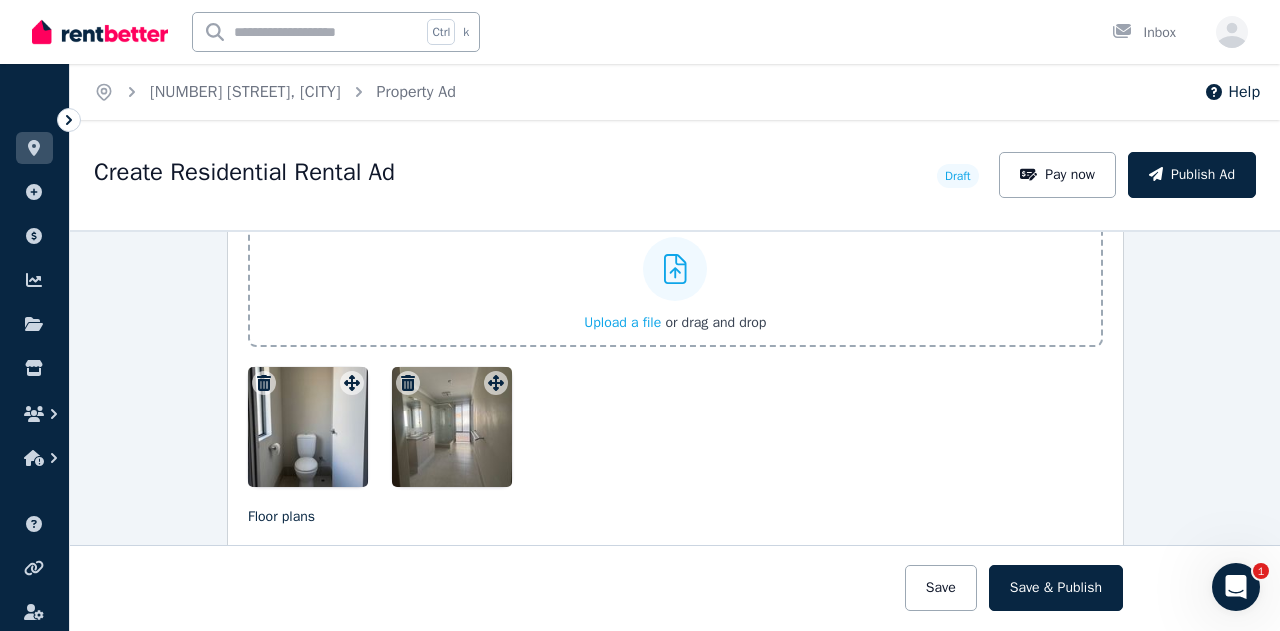 click 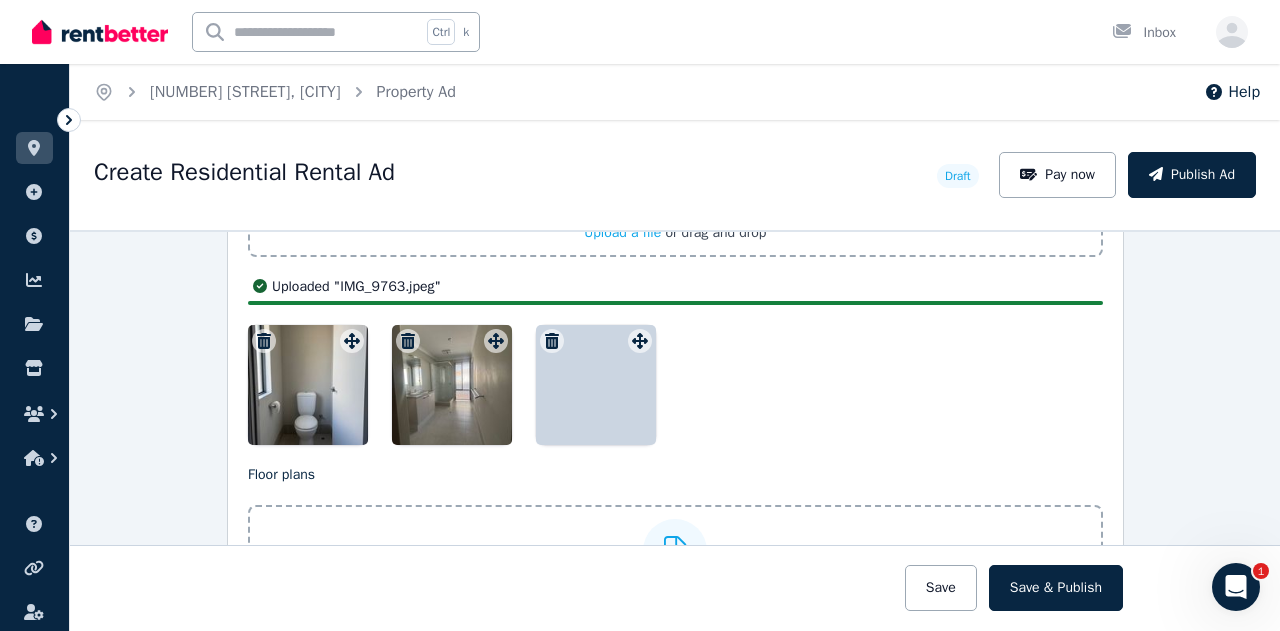 scroll, scrollTop: 2402, scrollLeft: 0, axis: vertical 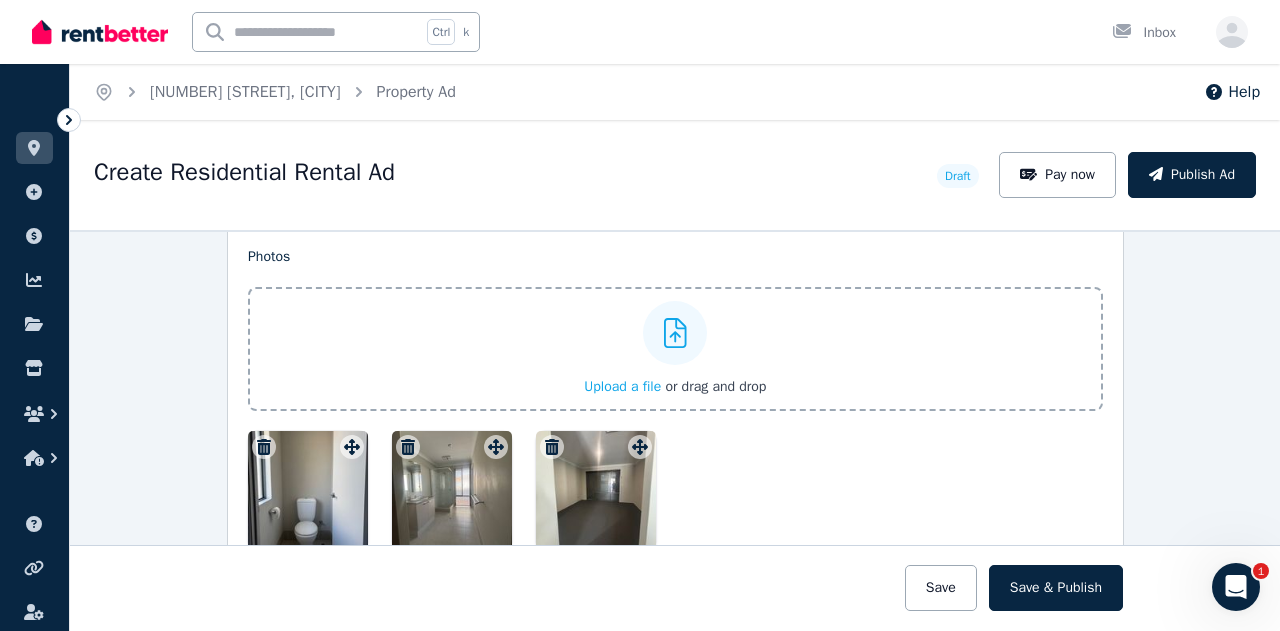 click 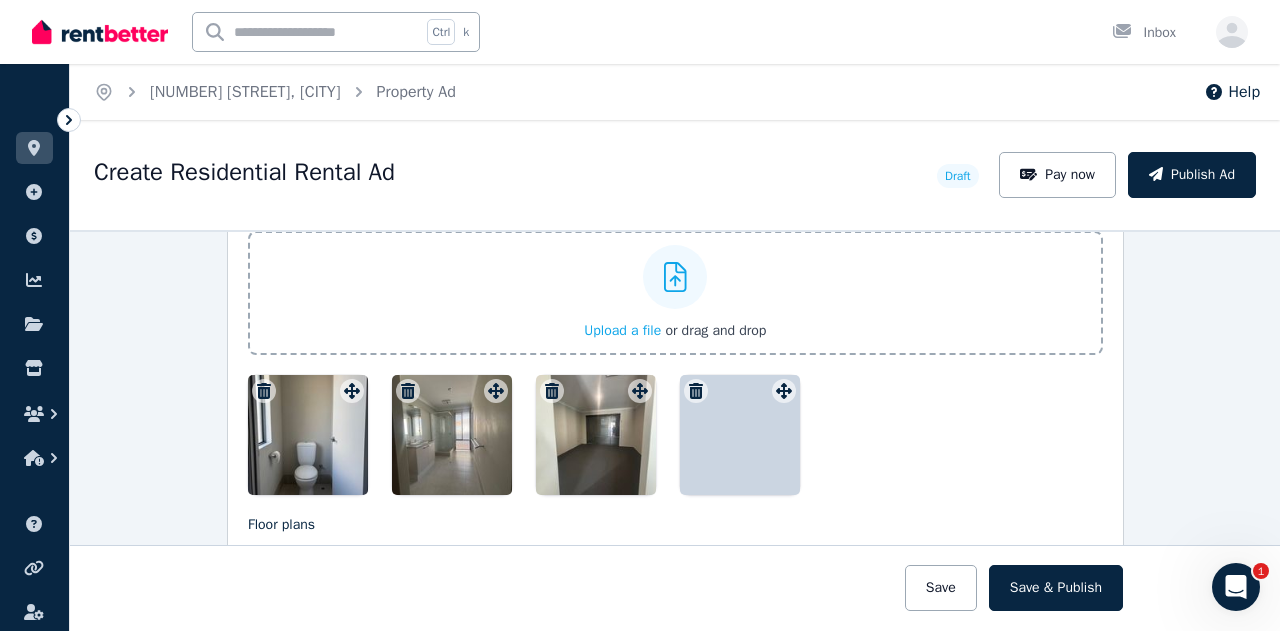 scroll, scrollTop: 2456, scrollLeft: 0, axis: vertical 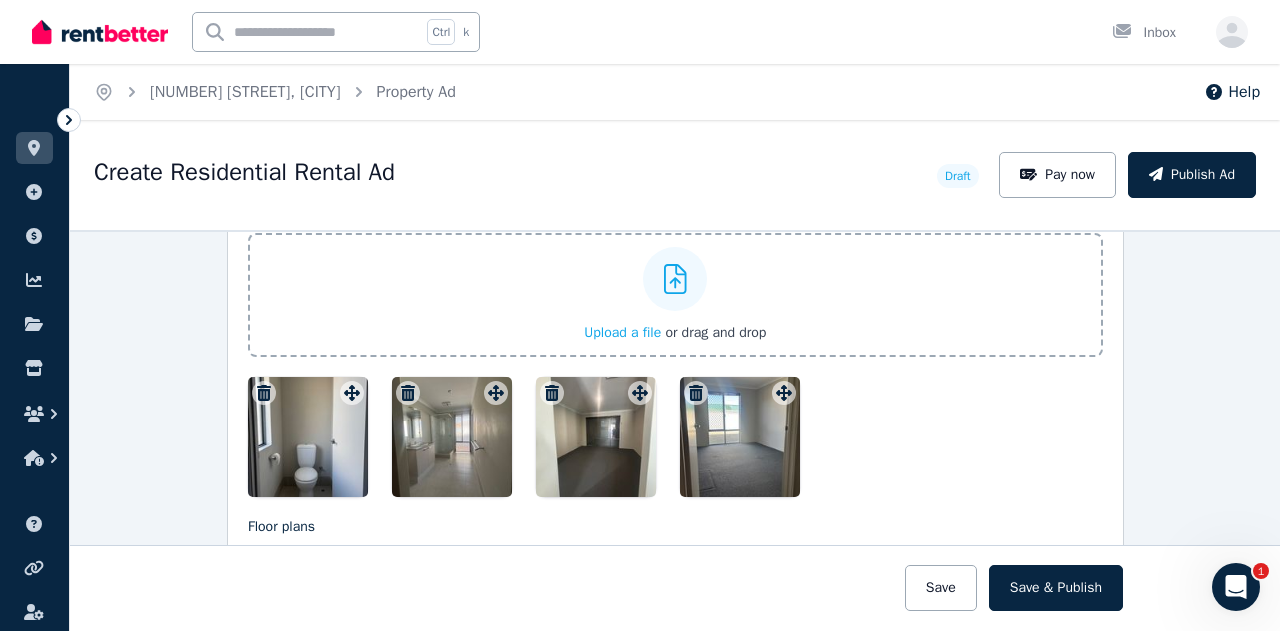 click 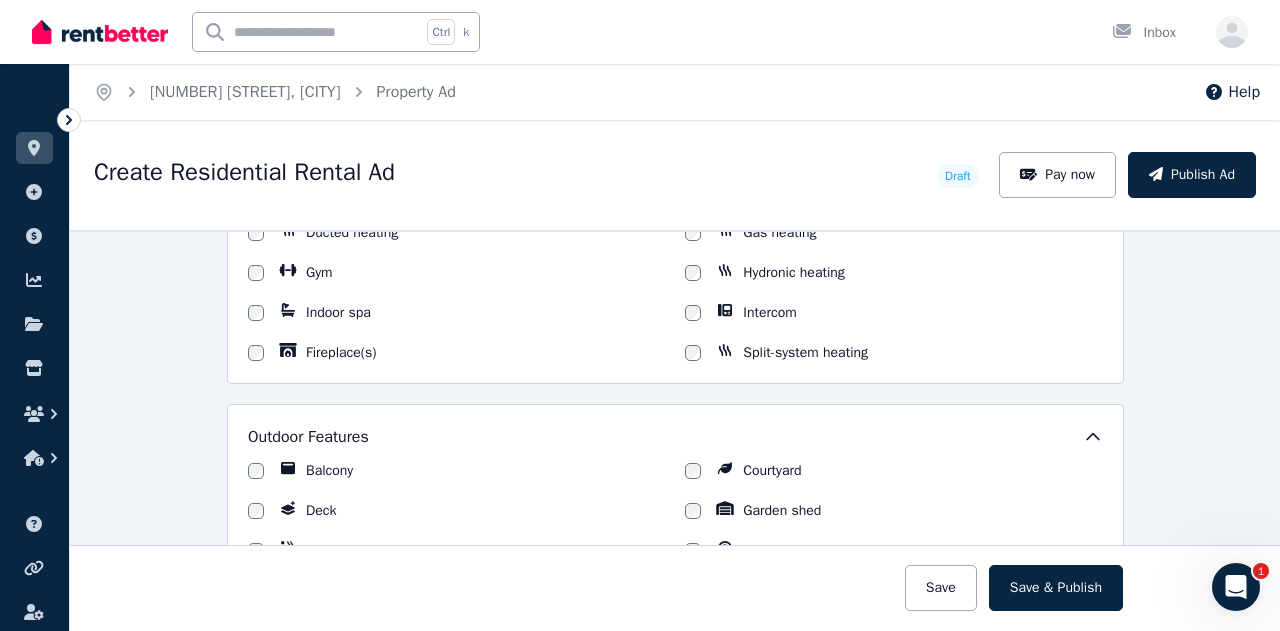 scroll, scrollTop: 1520, scrollLeft: 0, axis: vertical 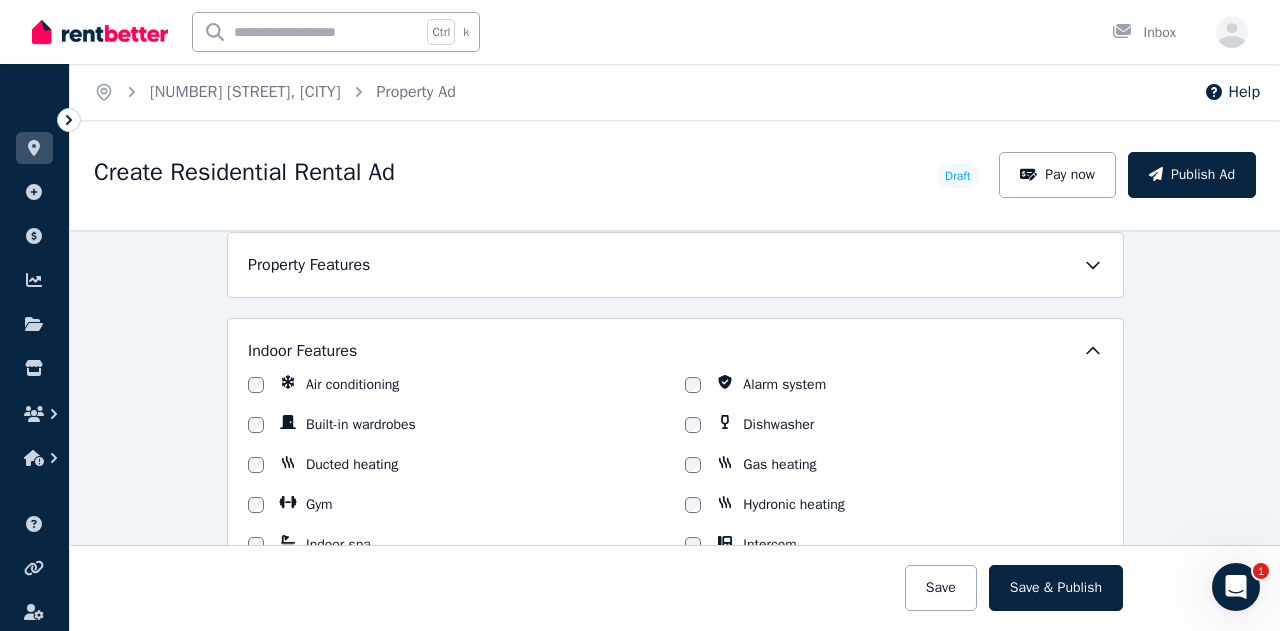 drag, startPoint x: 853, startPoint y: 27, endPoint x: 718, endPoint y: 159, distance: 188.80943 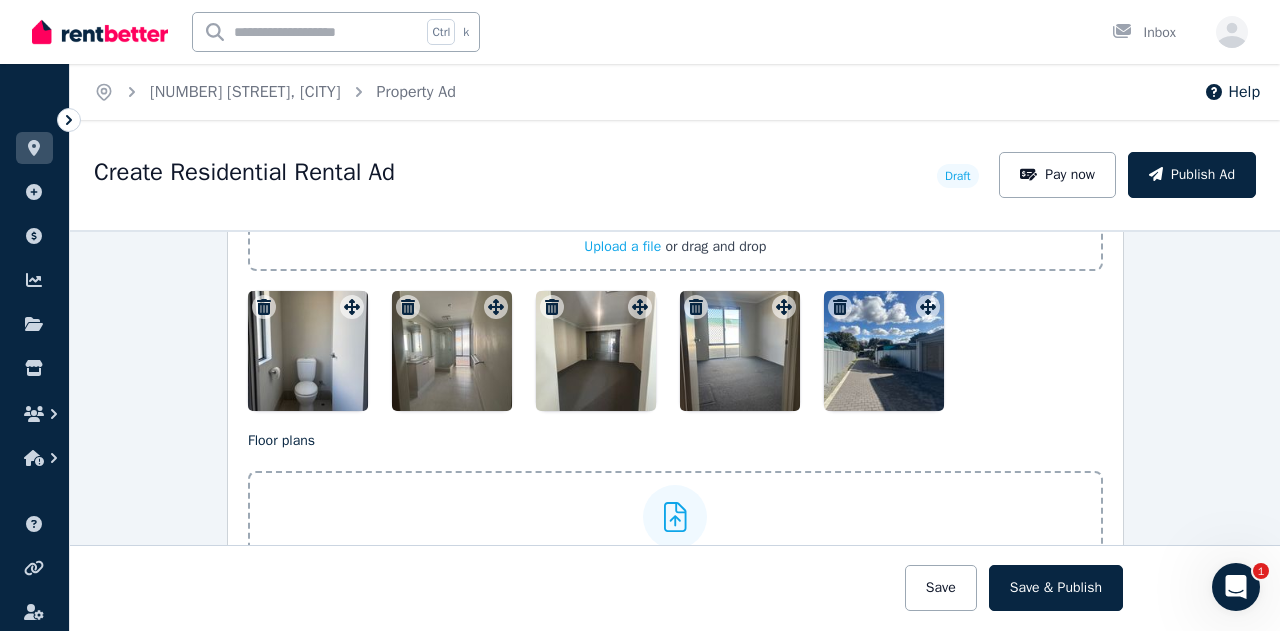 scroll, scrollTop: 2542, scrollLeft: 0, axis: vertical 